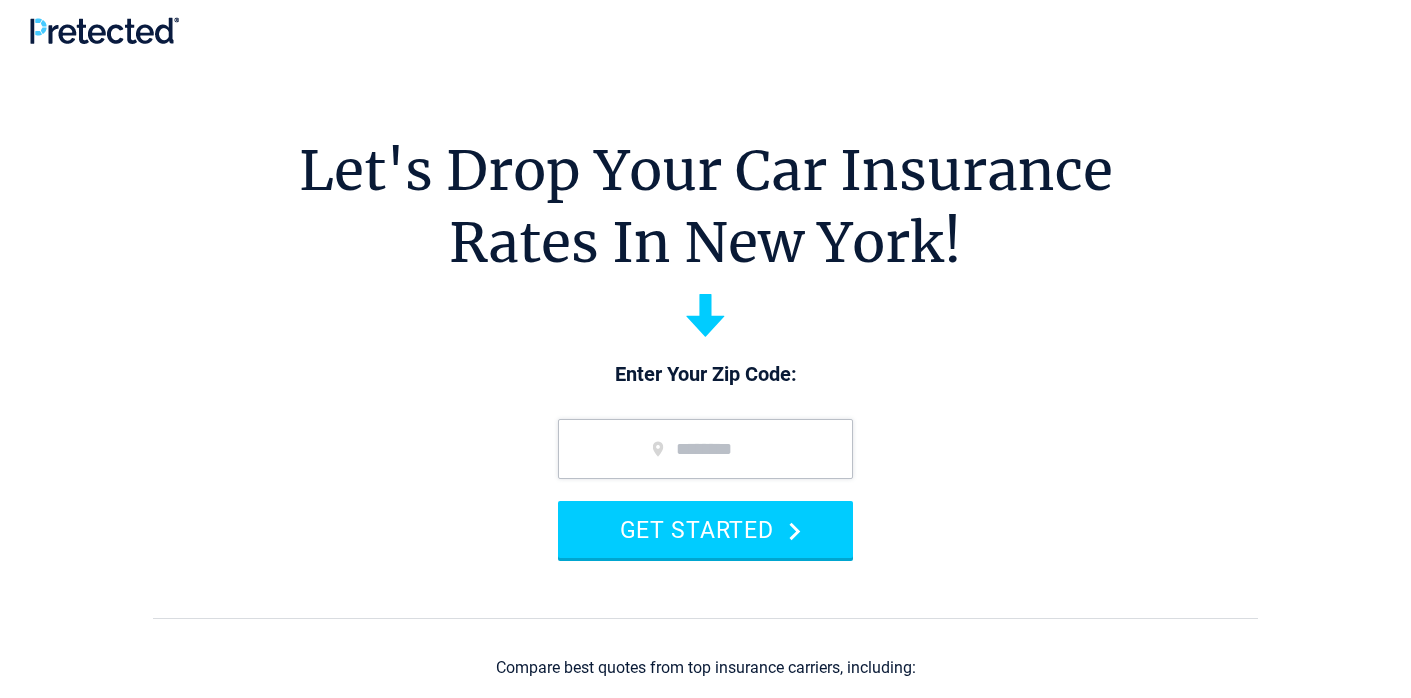 scroll, scrollTop: 0, scrollLeft: 0, axis: both 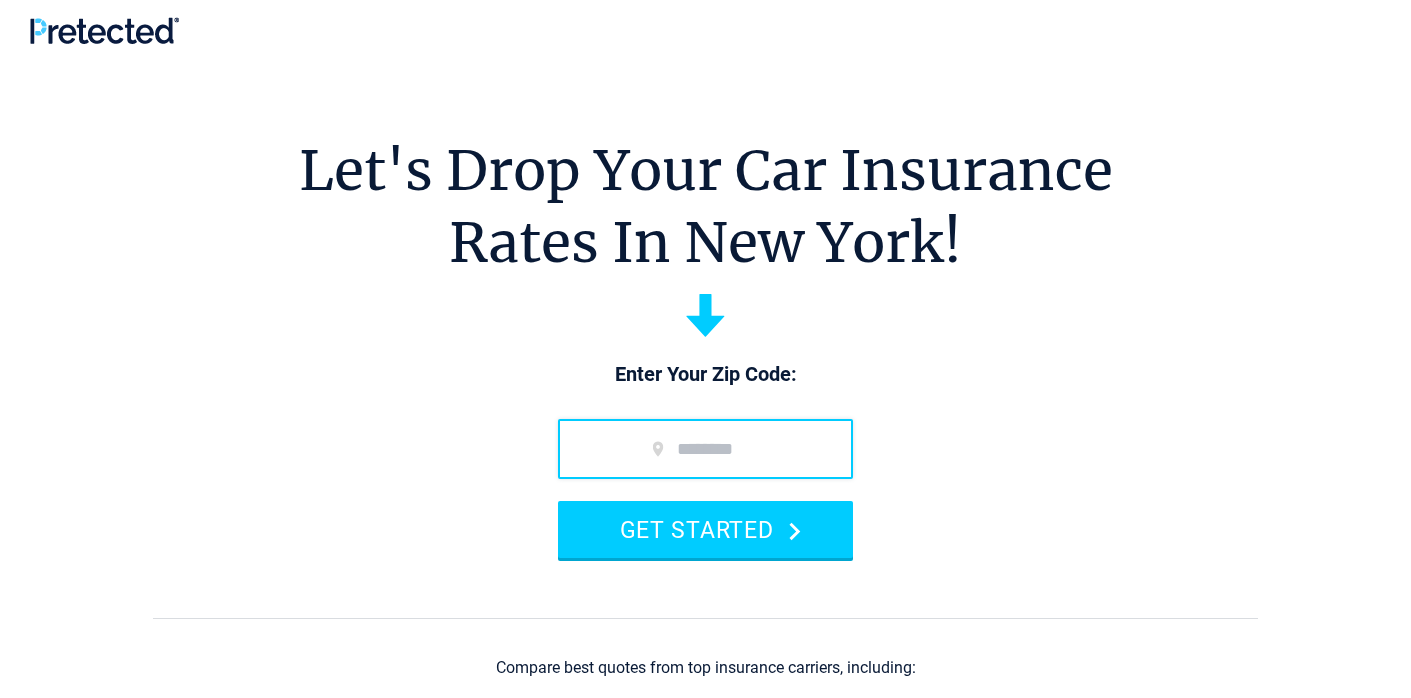 click at bounding box center (705, 449) 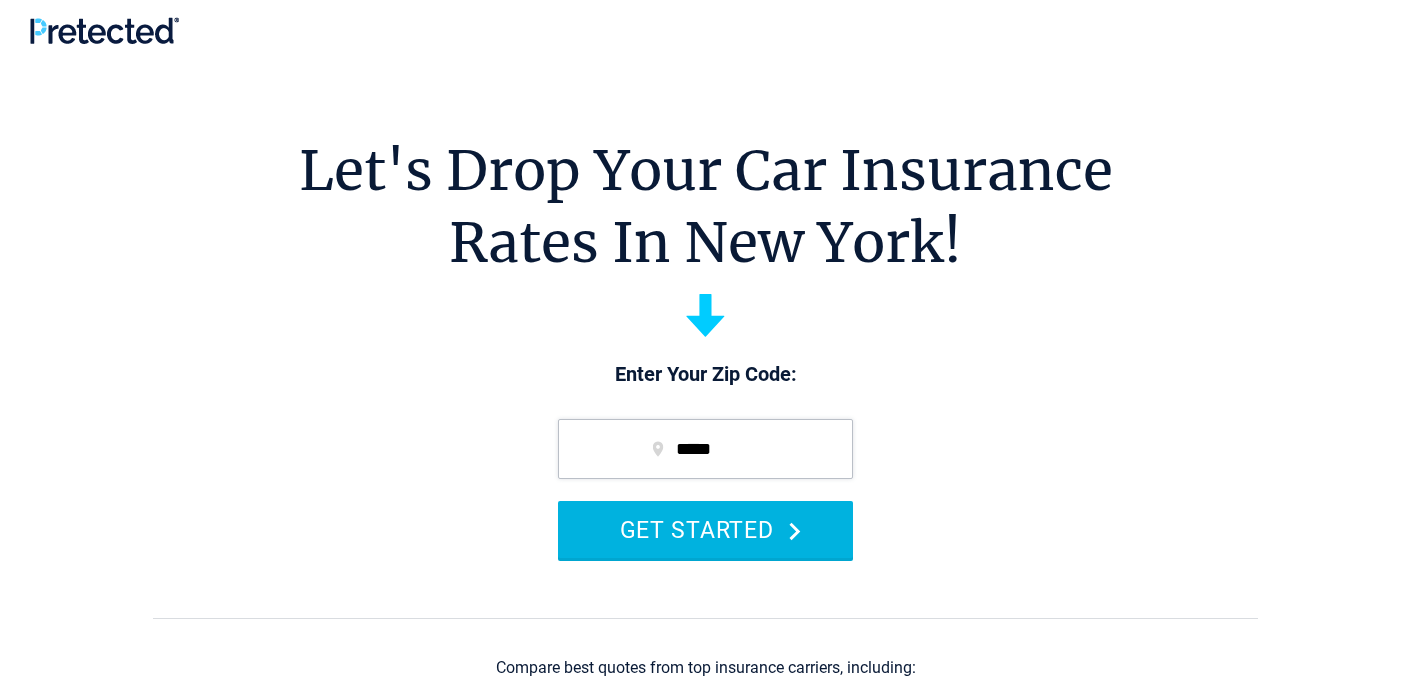 type on "*****" 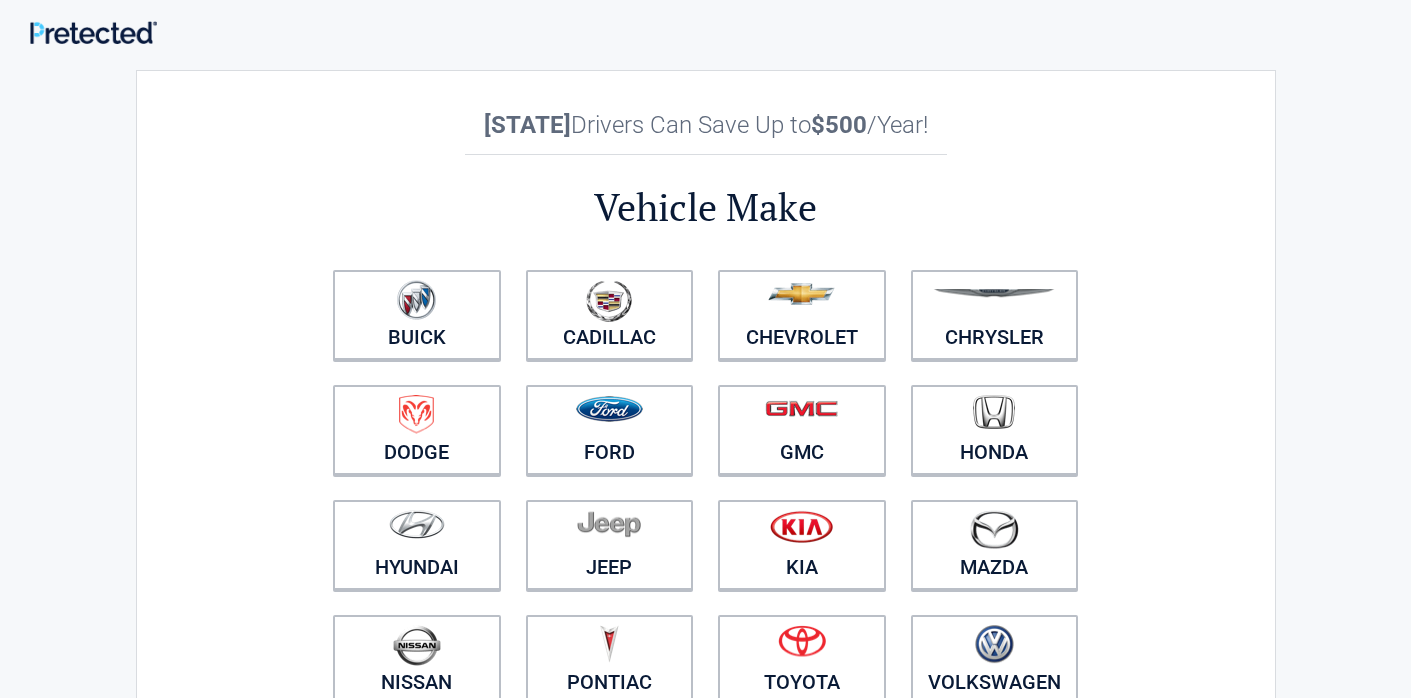 scroll, scrollTop: 0, scrollLeft: 0, axis: both 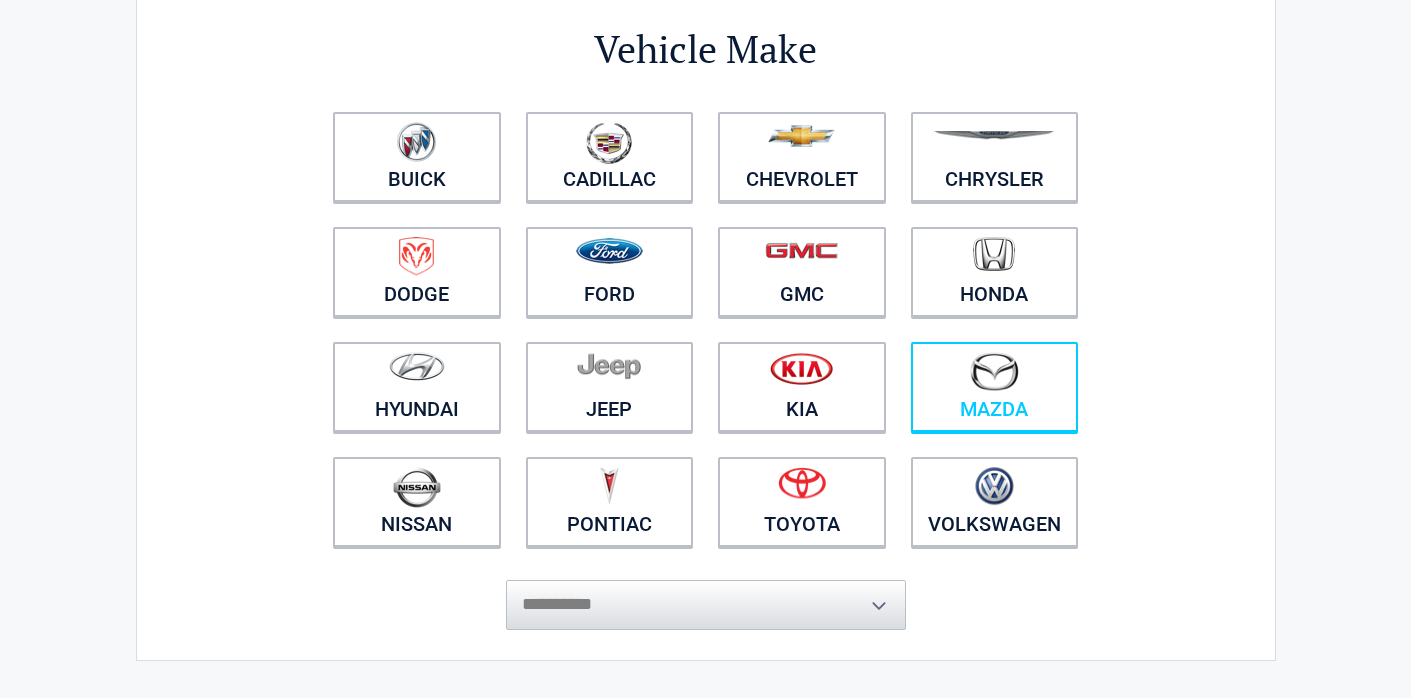 click at bounding box center (995, 374) 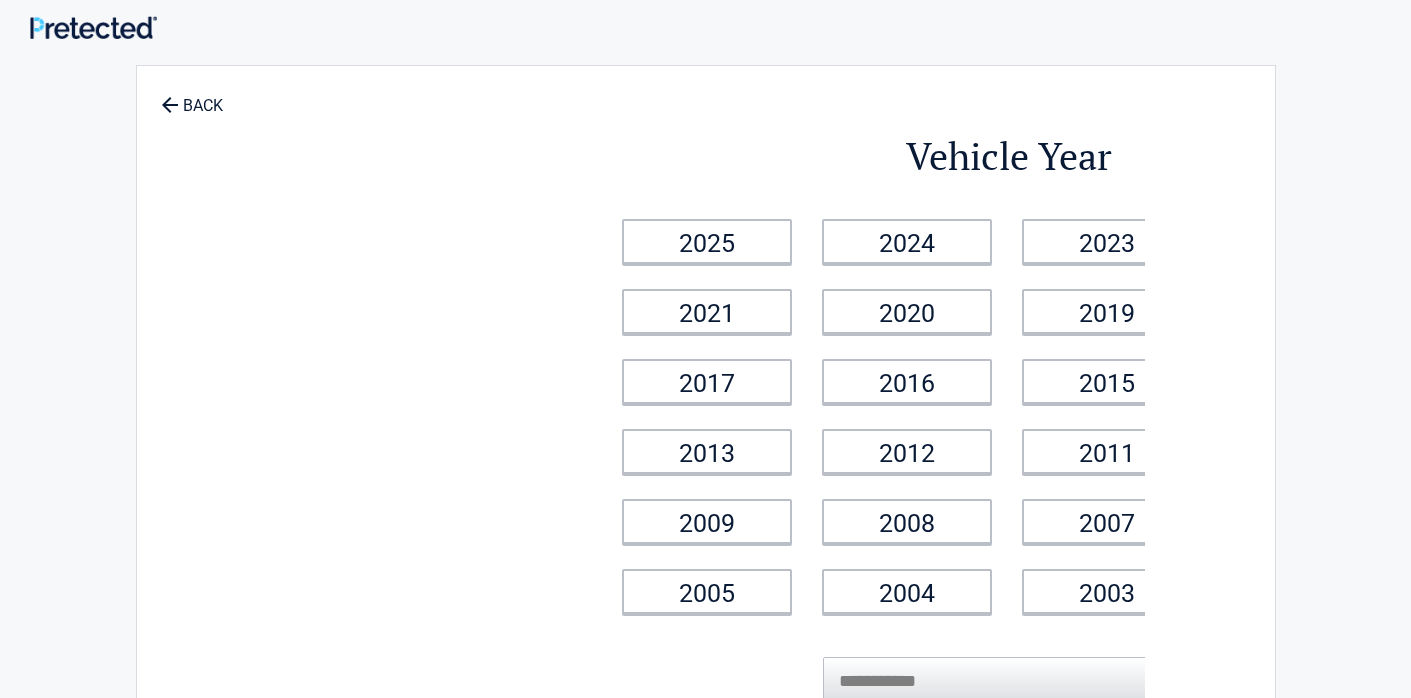 scroll, scrollTop: 0, scrollLeft: 0, axis: both 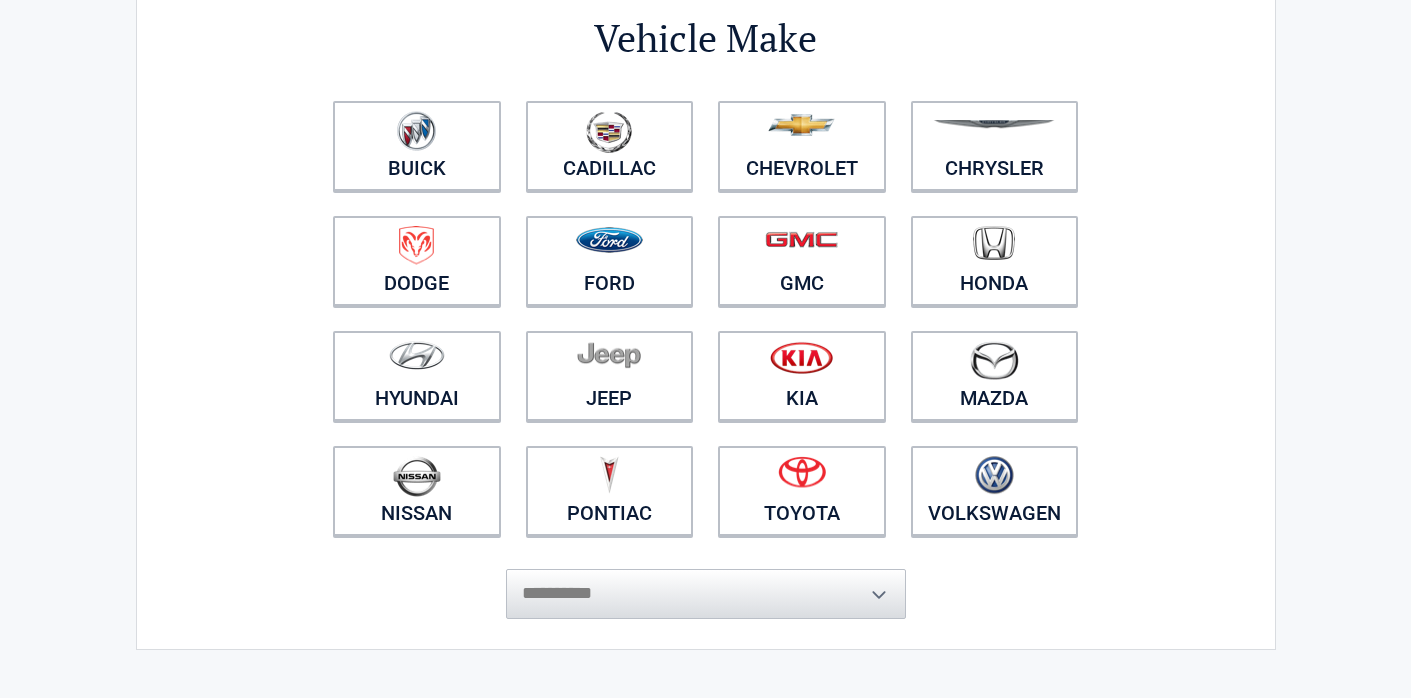 click on "**********" at bounding box center [706, 584] 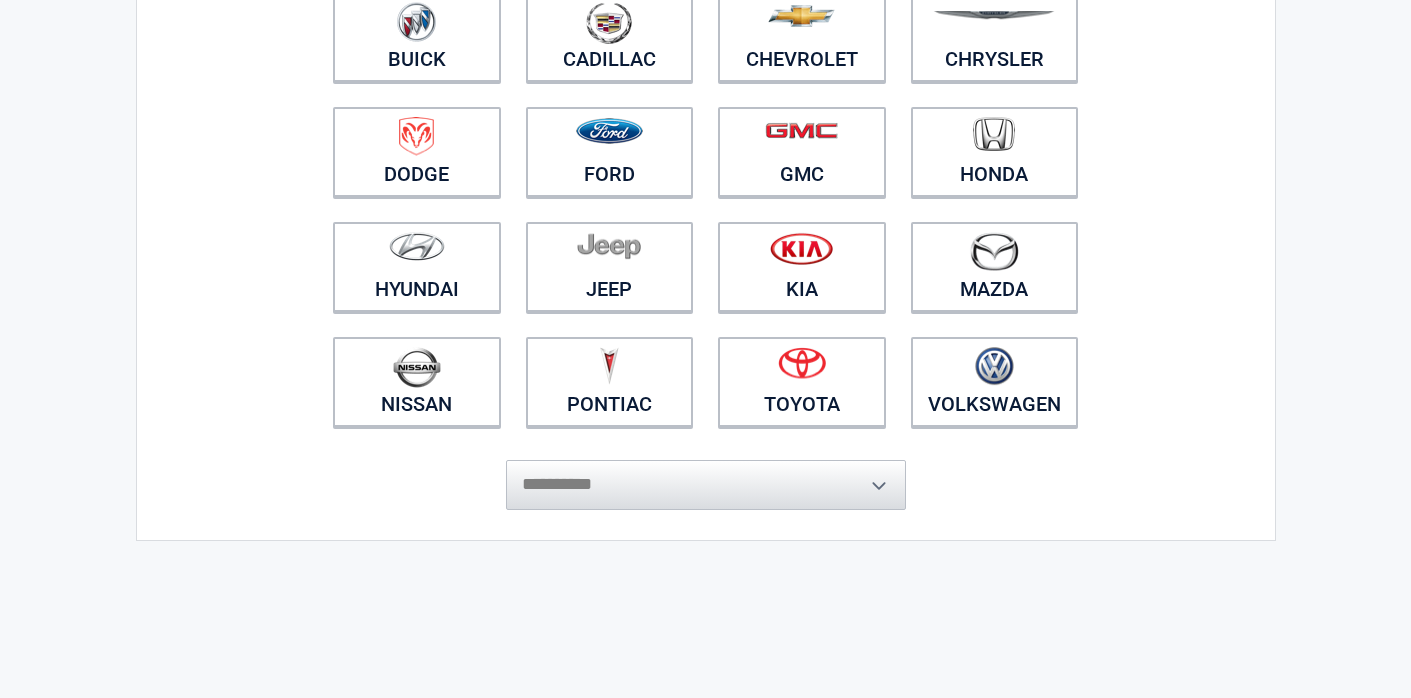 scroll, scrollTop: 282, scrollLeft: 0, axis: vertical 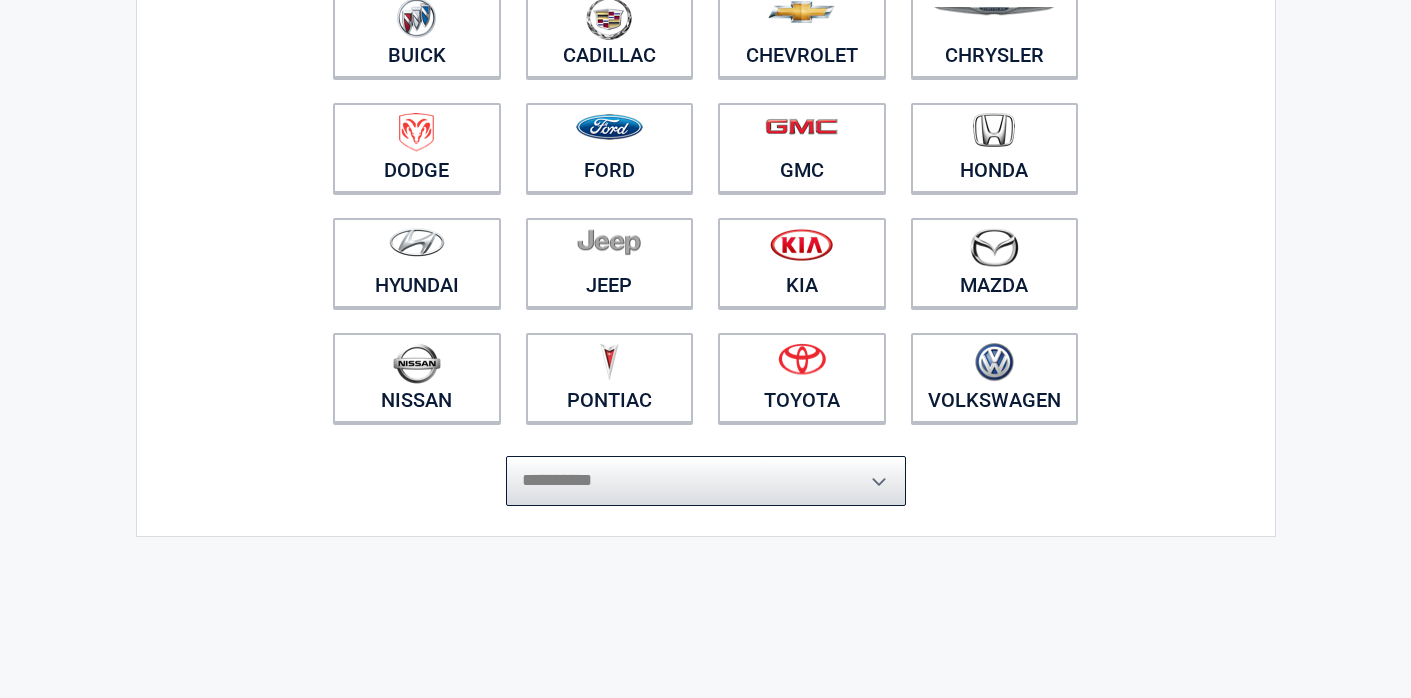 select on "******" 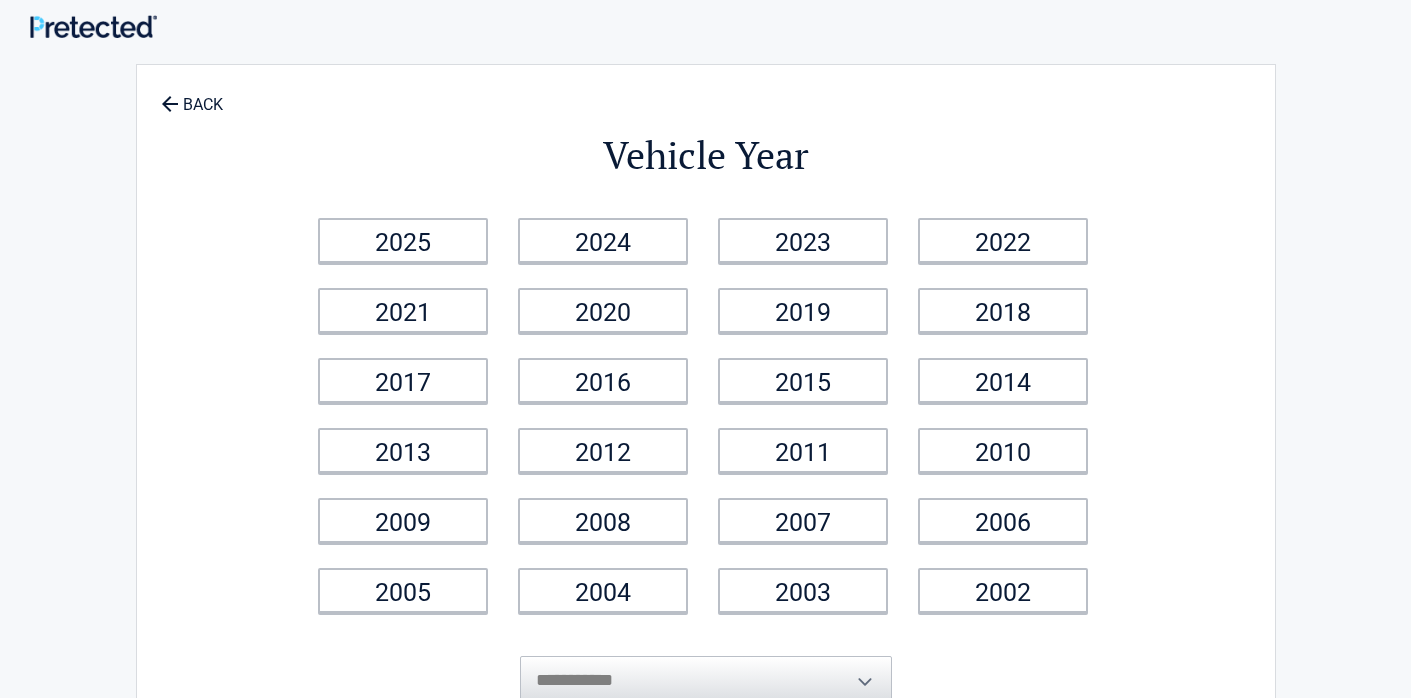 scroll, scrollTop: 0, scrollLeft: 0, axis: both 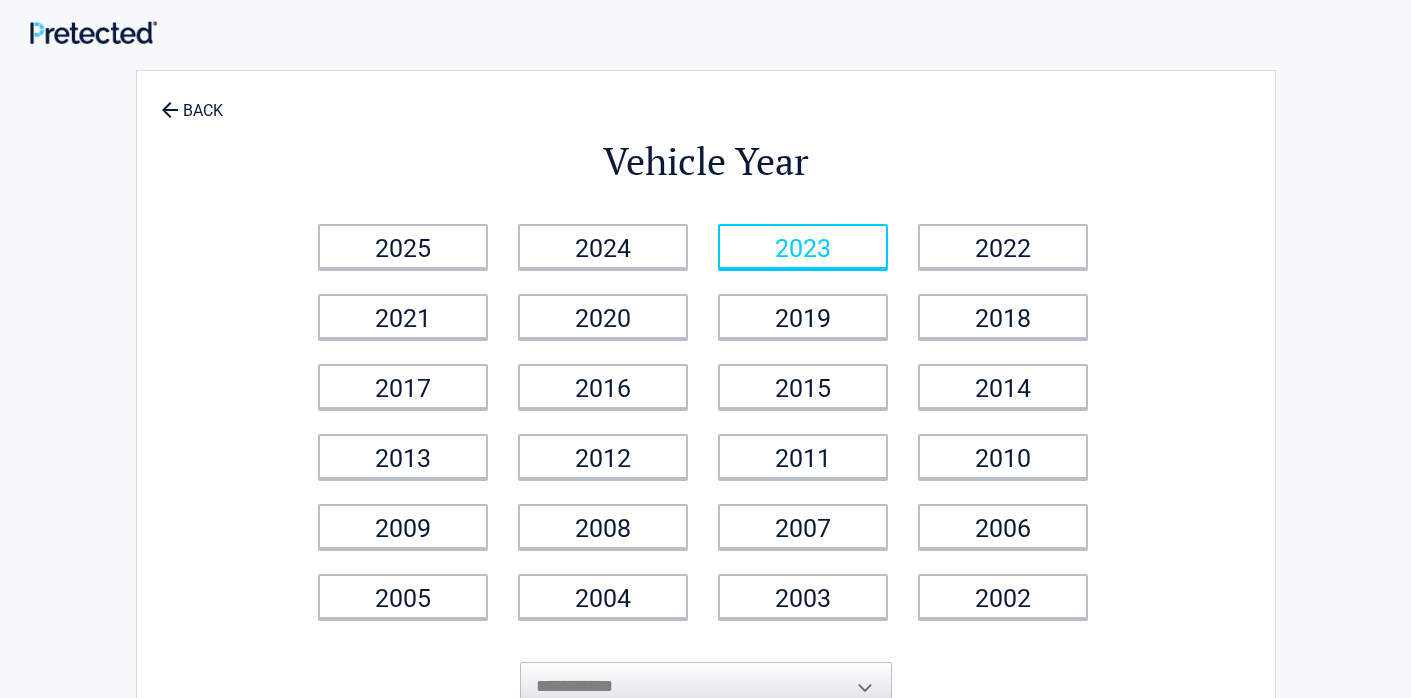 click on "2023" at bounding box center (803, 246) 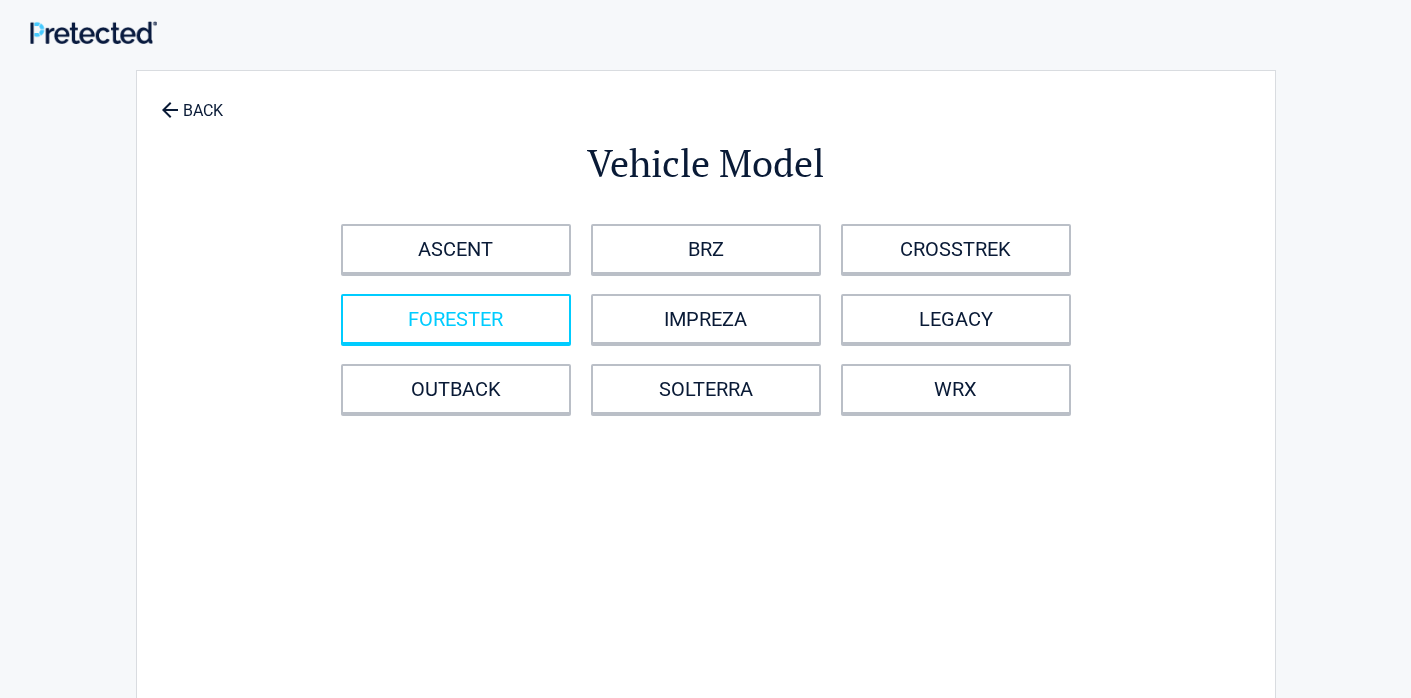 click on "FORESTER" at bounding box center [456, 319] 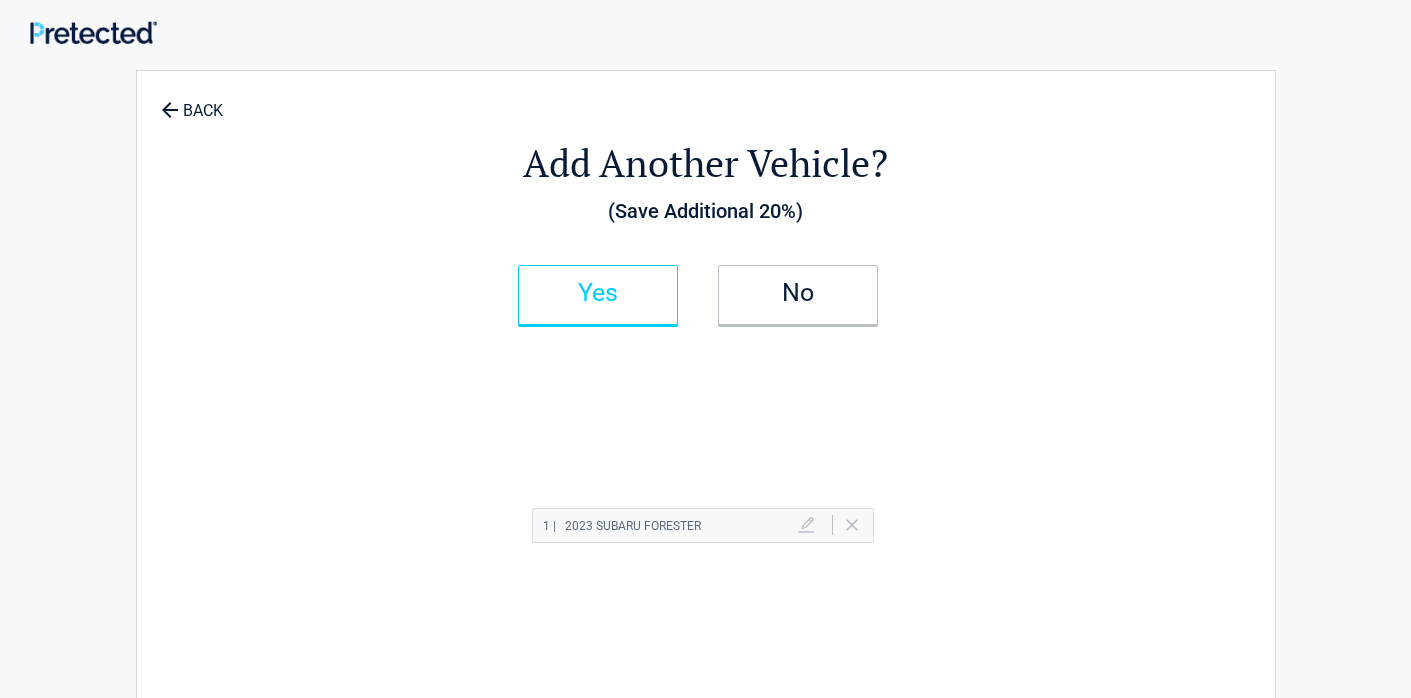 click on "Yes" at bounding box center [598, 293] 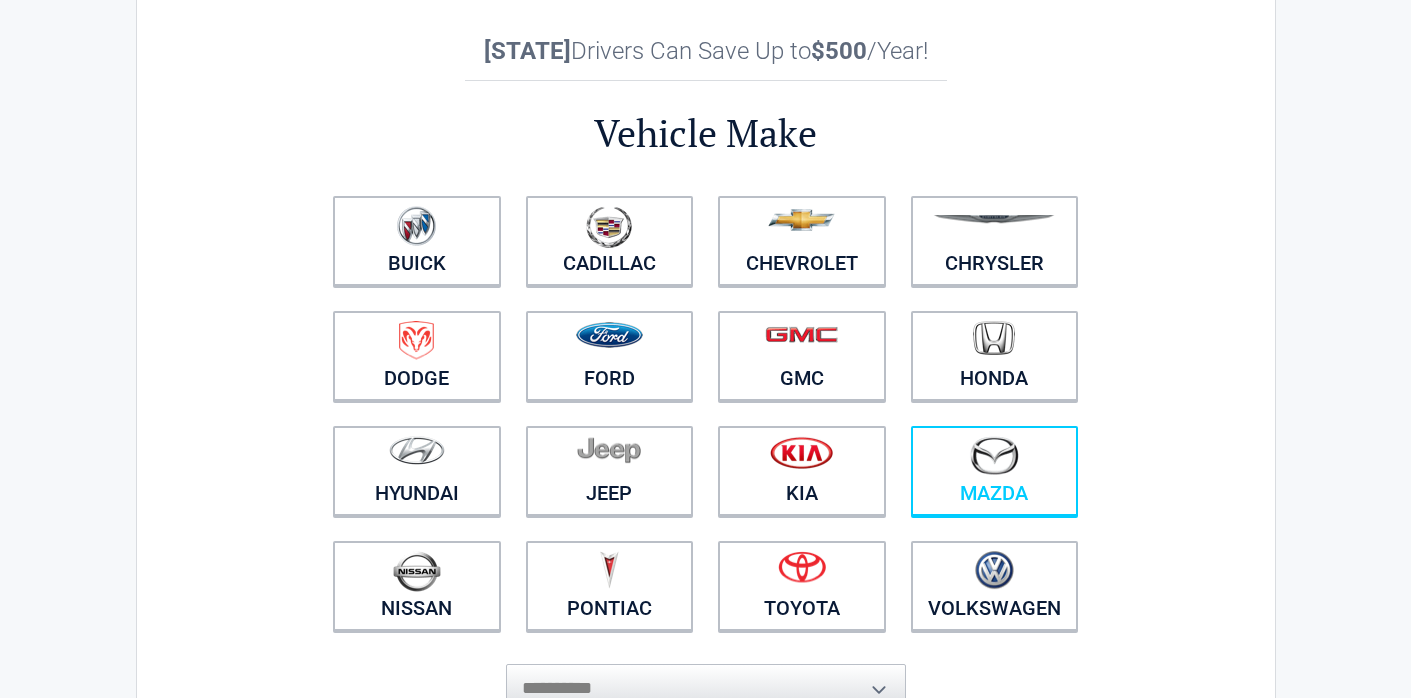 scroll, scrollTop: 79, scrollLeft: 0, axis: vertical 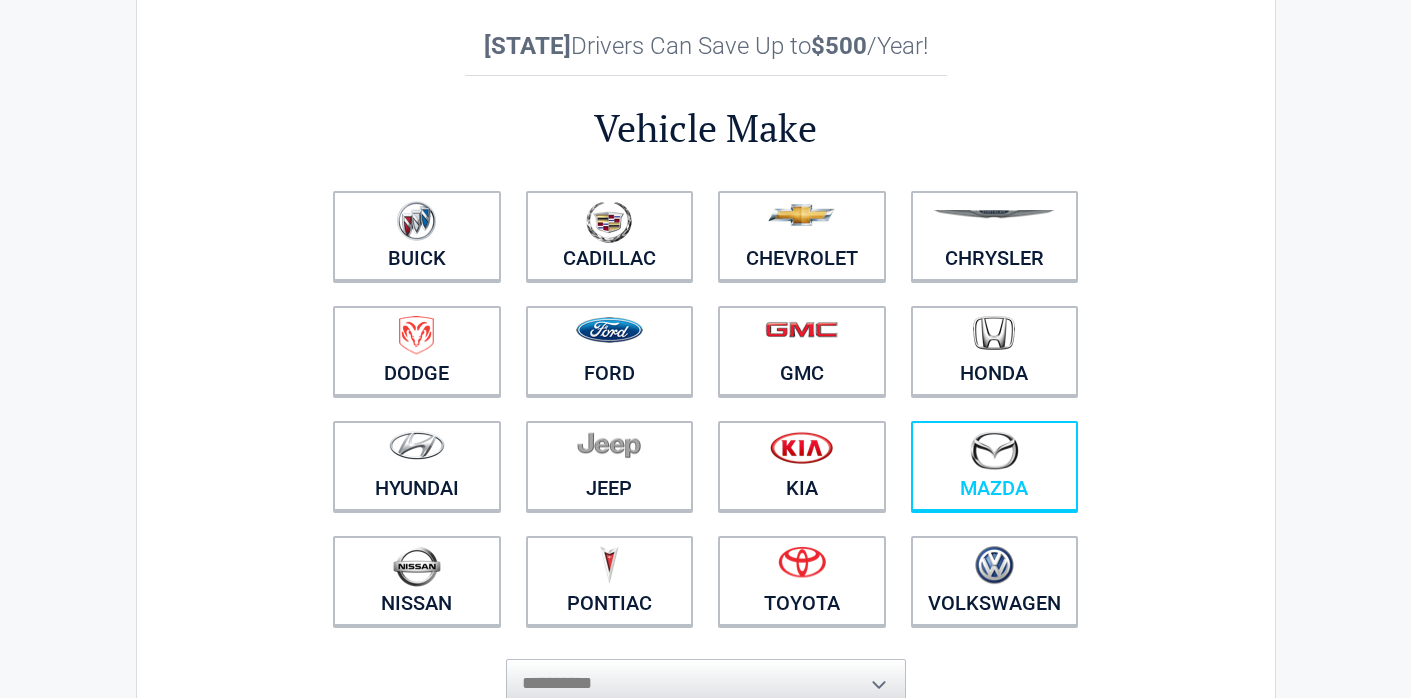 click at bounding box center (994, 450) 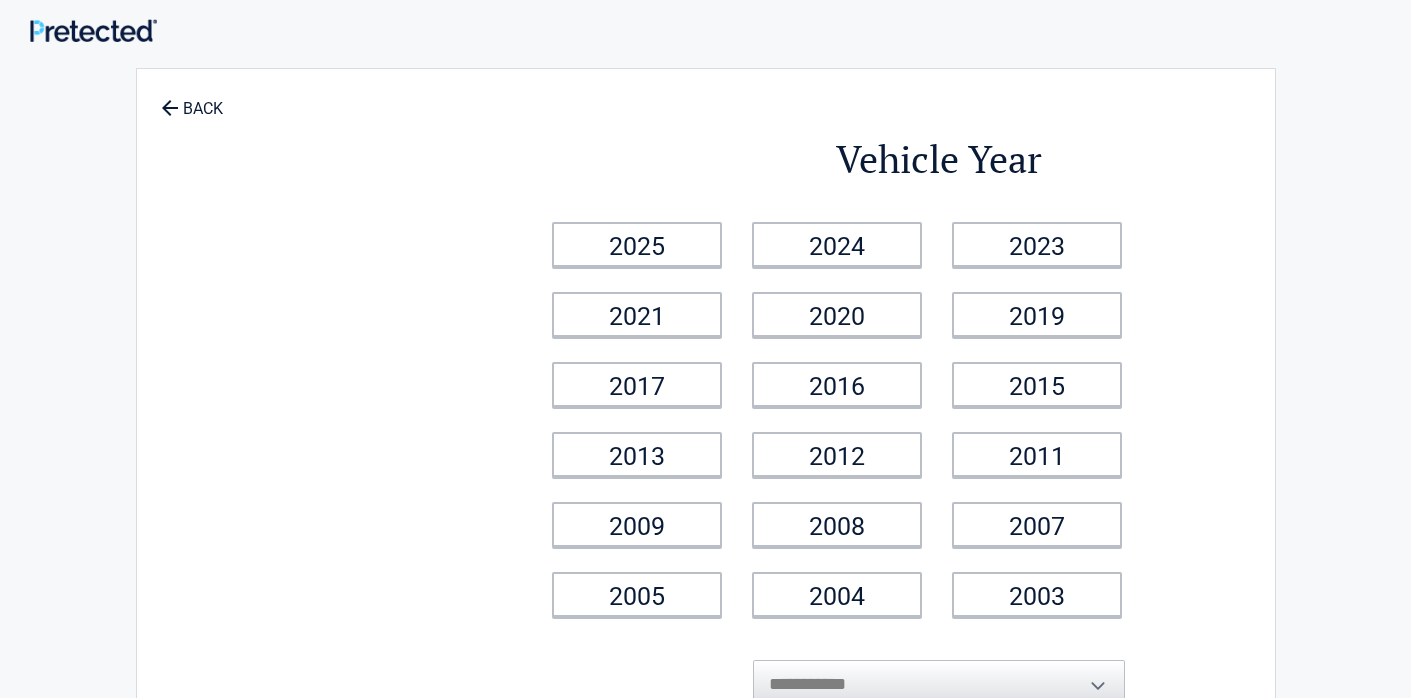 scroll, scrollTop: 0, scrollLeft: 0, axis: both 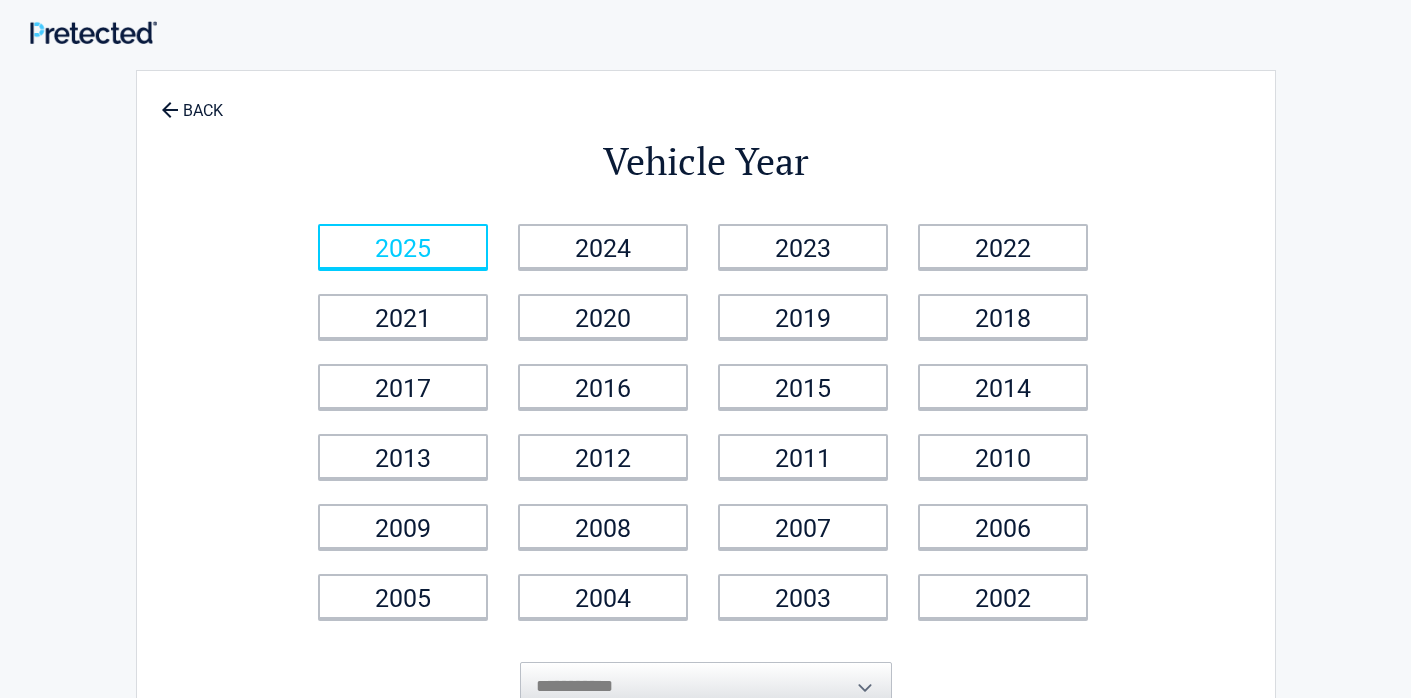 click on "2025" at bounding box center [403, 246] 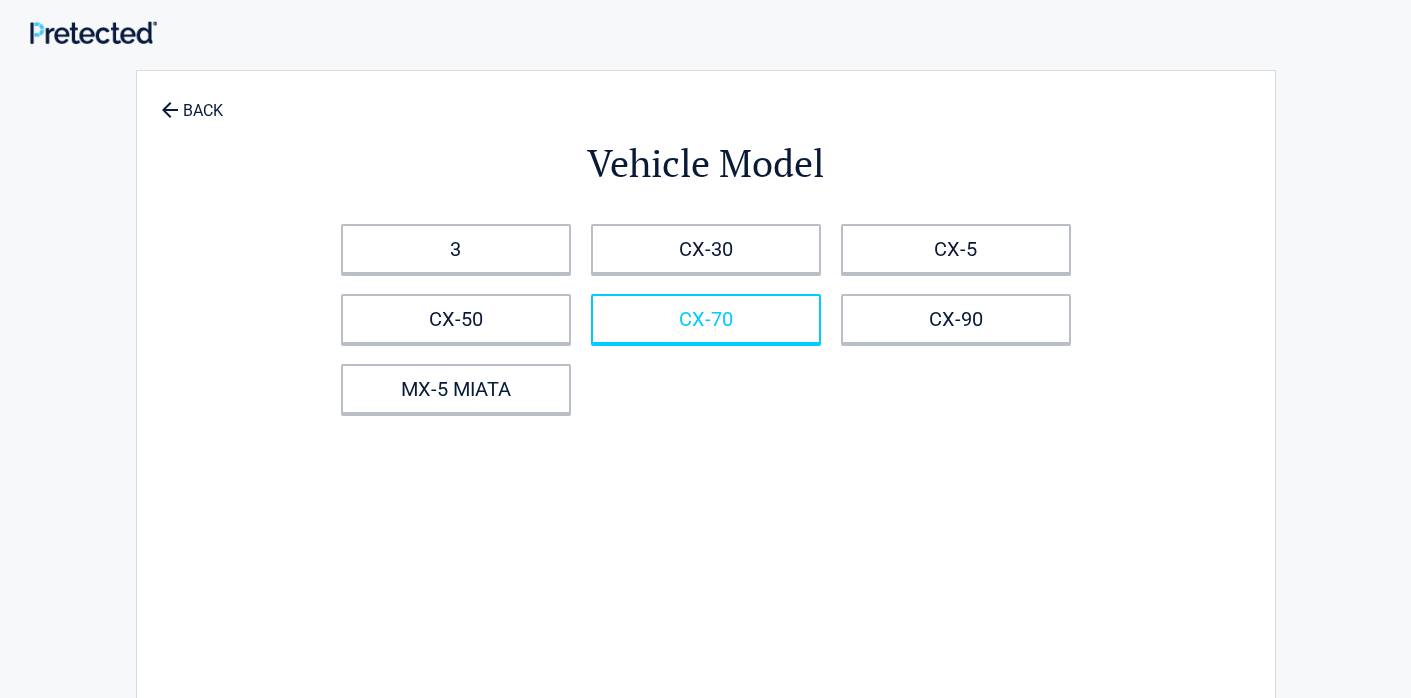 click on "CX-70" at bounding box center [706, 319] 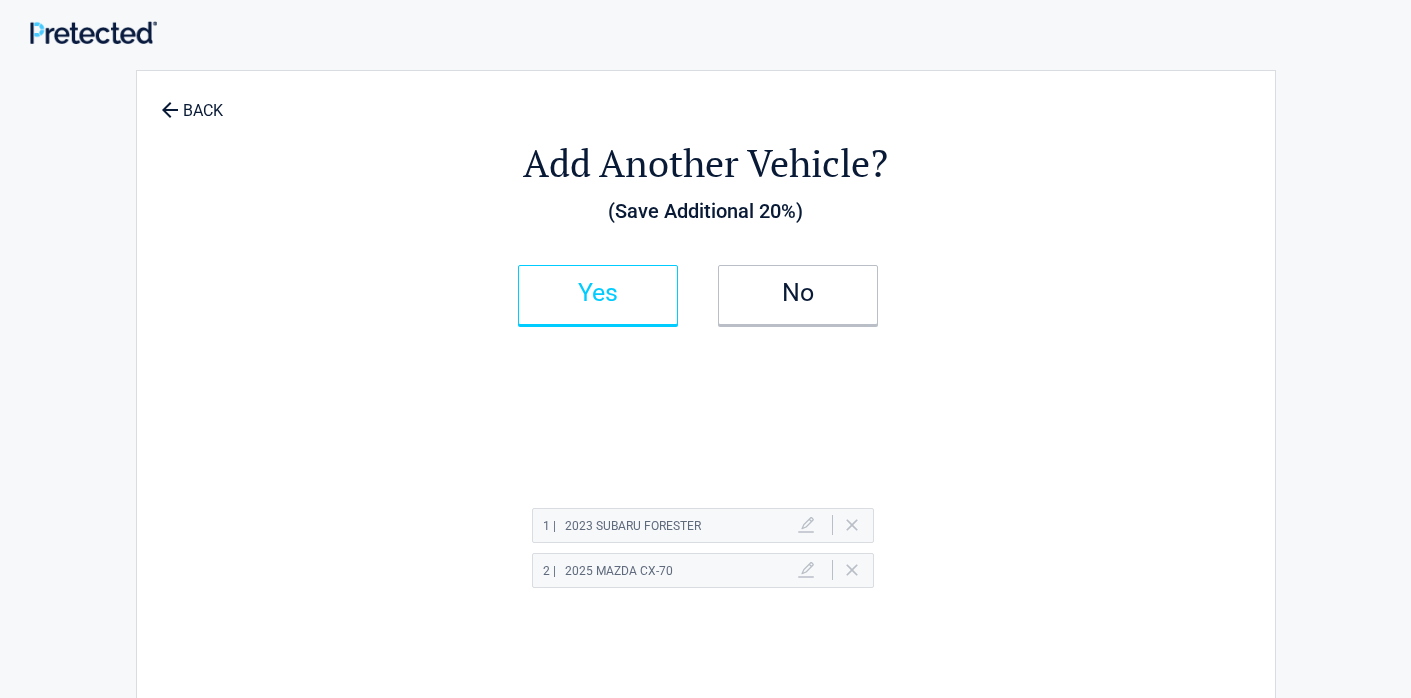 click on "Yes" at bounding box center (598, 293) 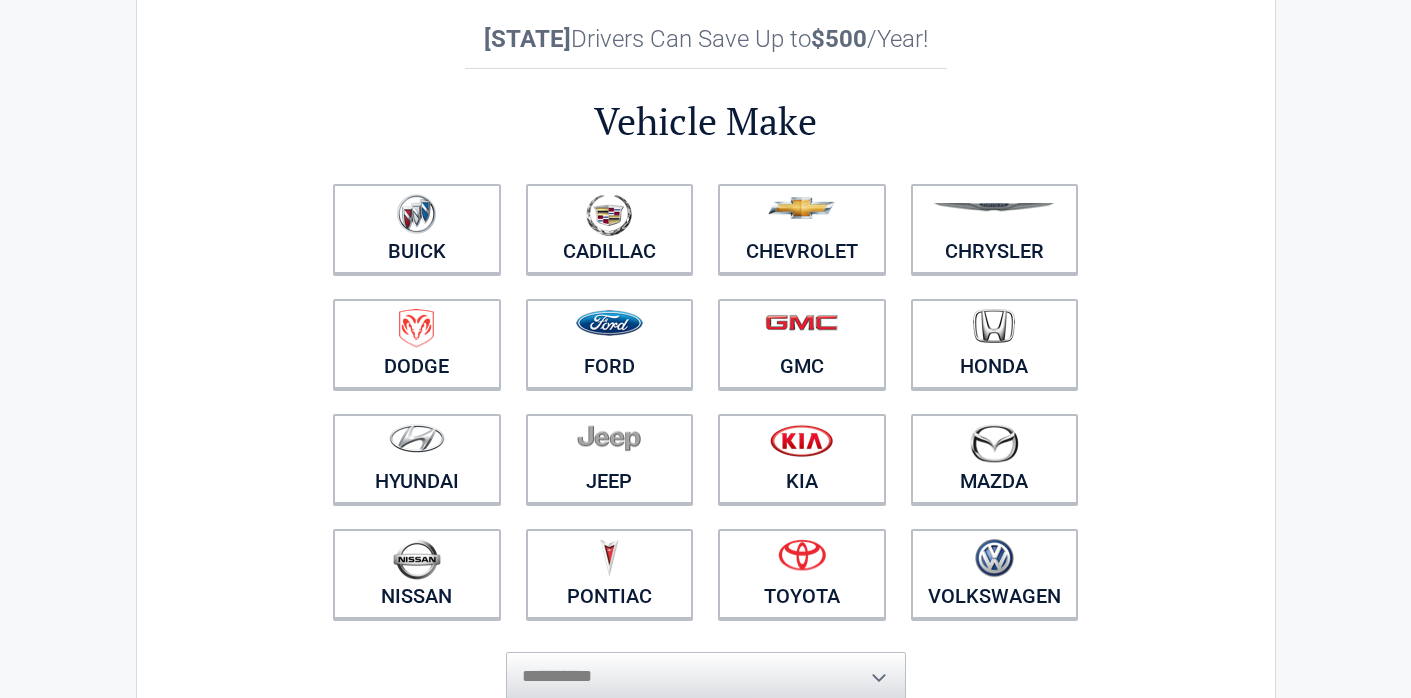 scroll, scrollTop: 92, scrollLeft: 0, axis: vertical 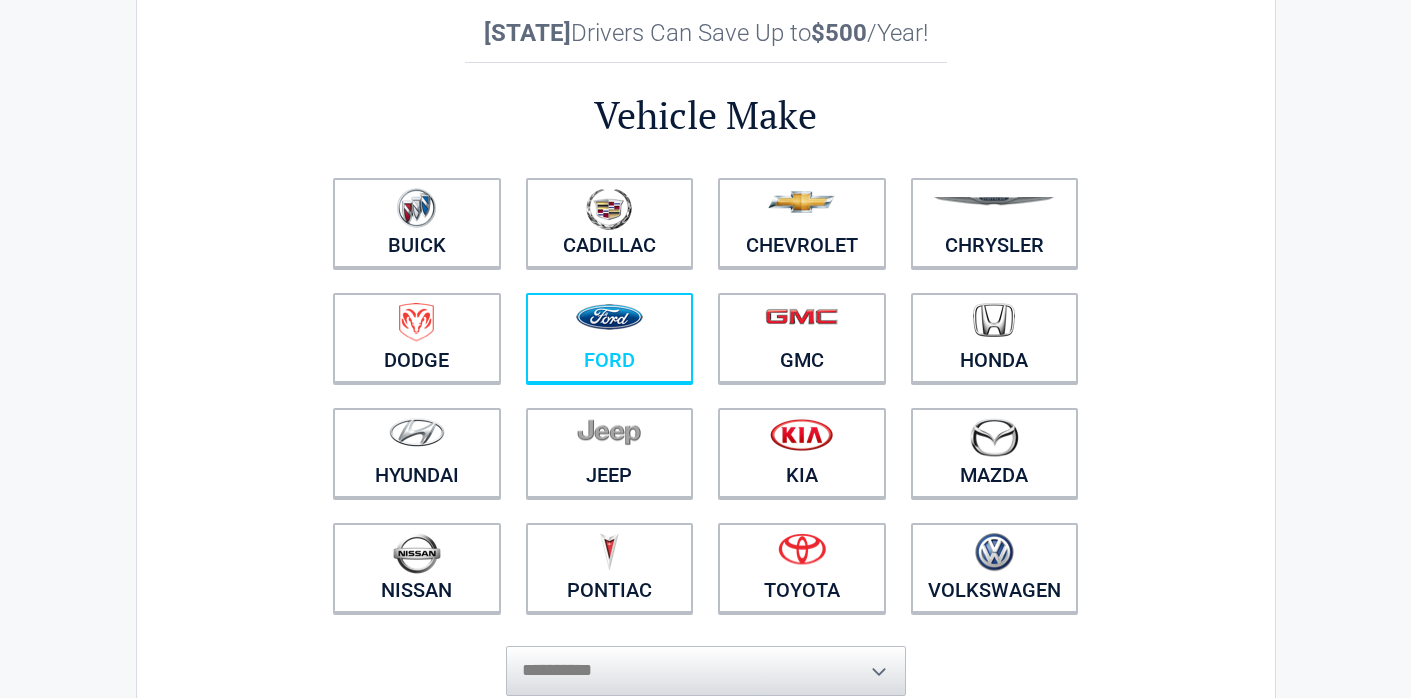 click at bounding box center [610, 325] 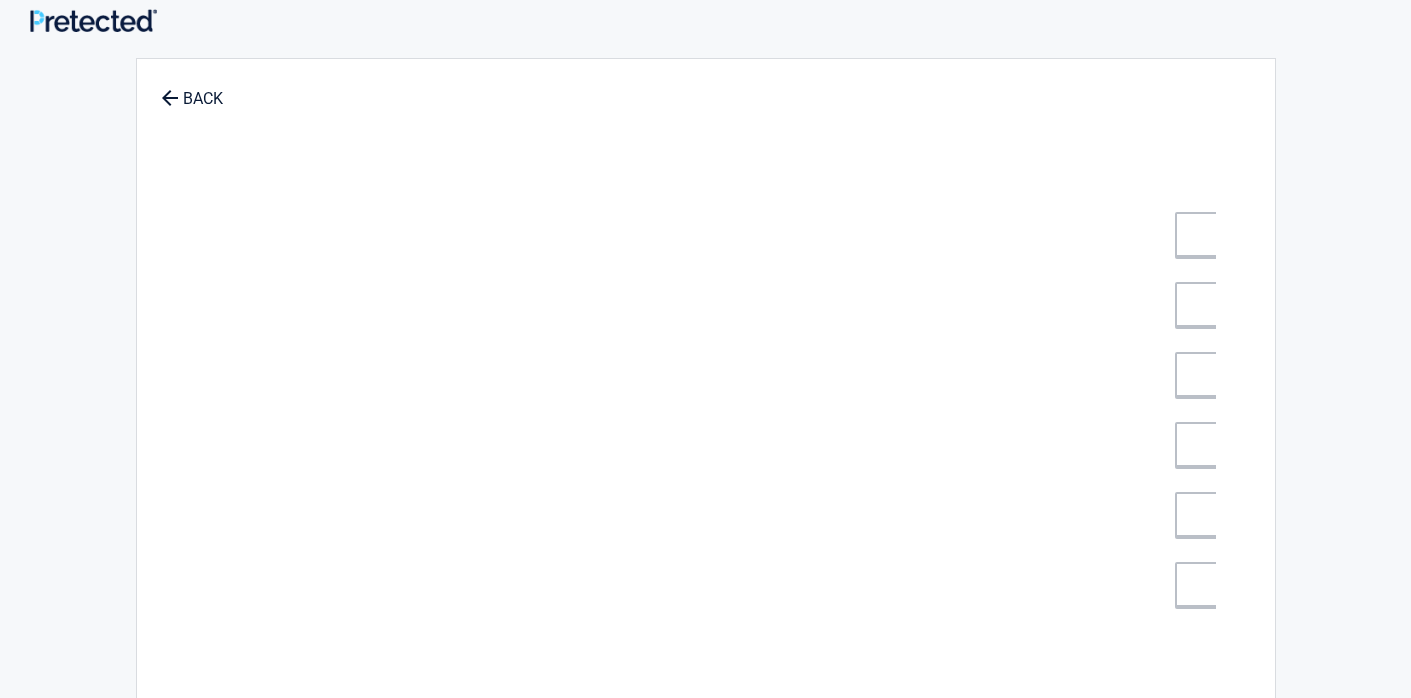 scroll, scrollTop: 0, scrollLeft: 0, axis: both 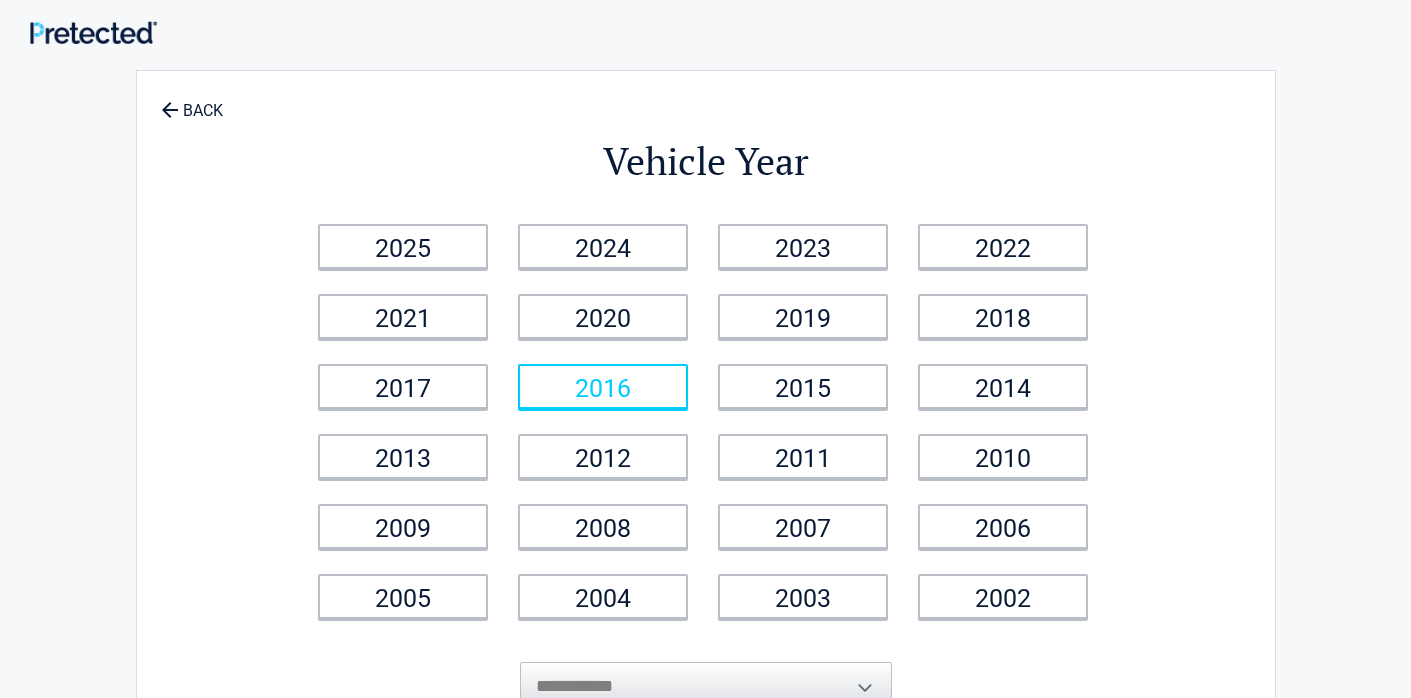 click on "2016" at bounding box center (603, 386) 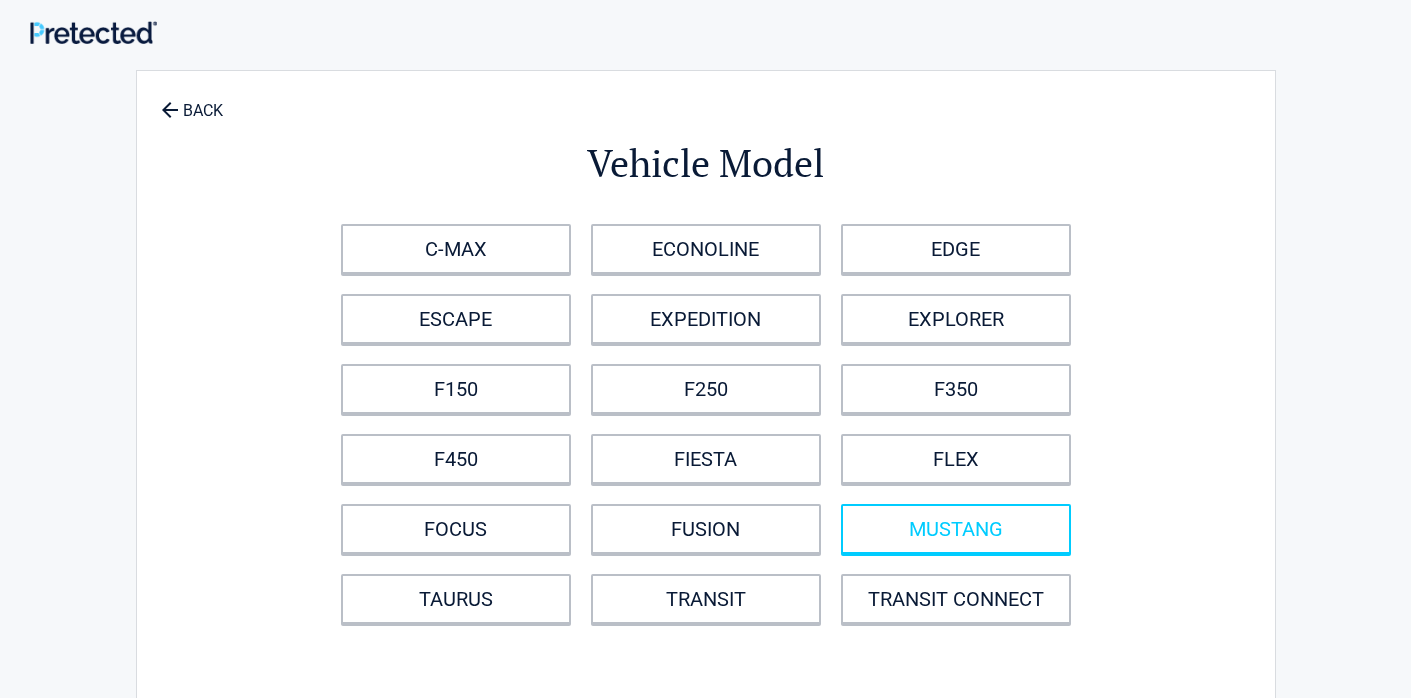 click on "MUSTANG" at bounding box center [956, 529] 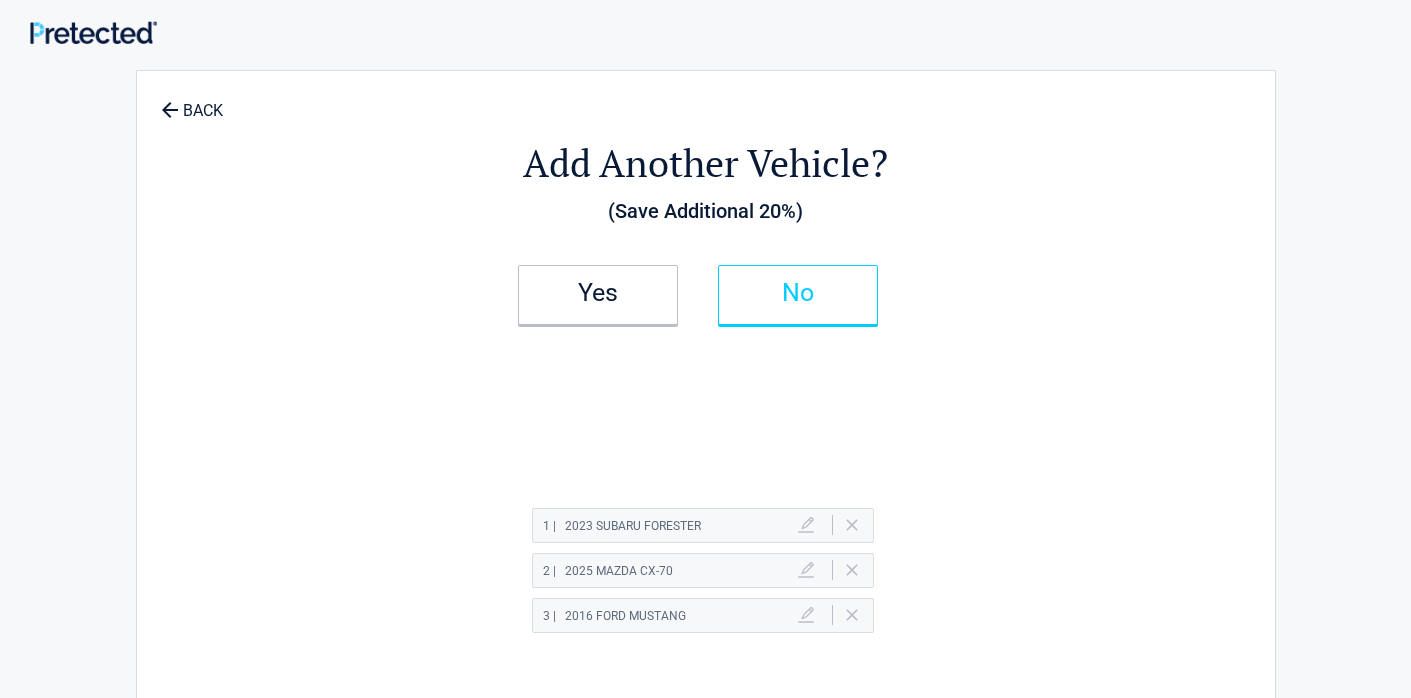 click on "No" at bounding box center (798, 293) 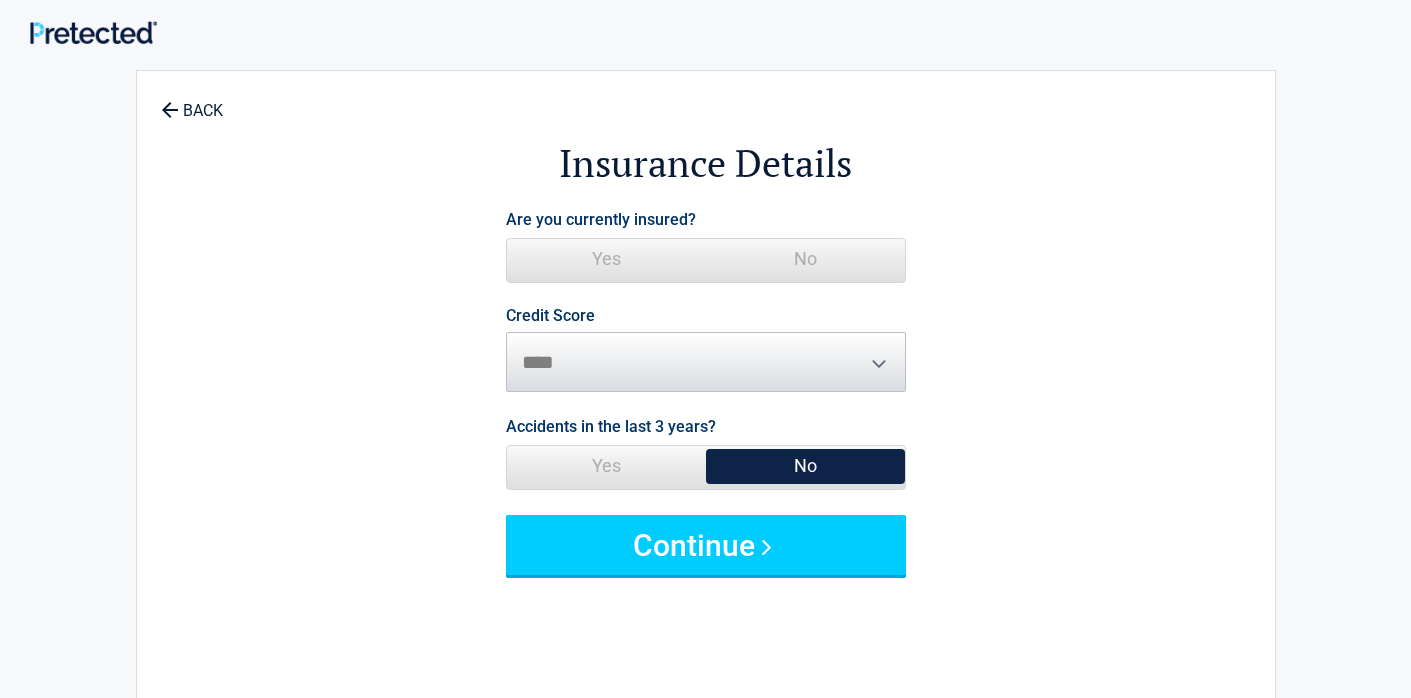 click on "Yes" at bounding box center (606, 259) 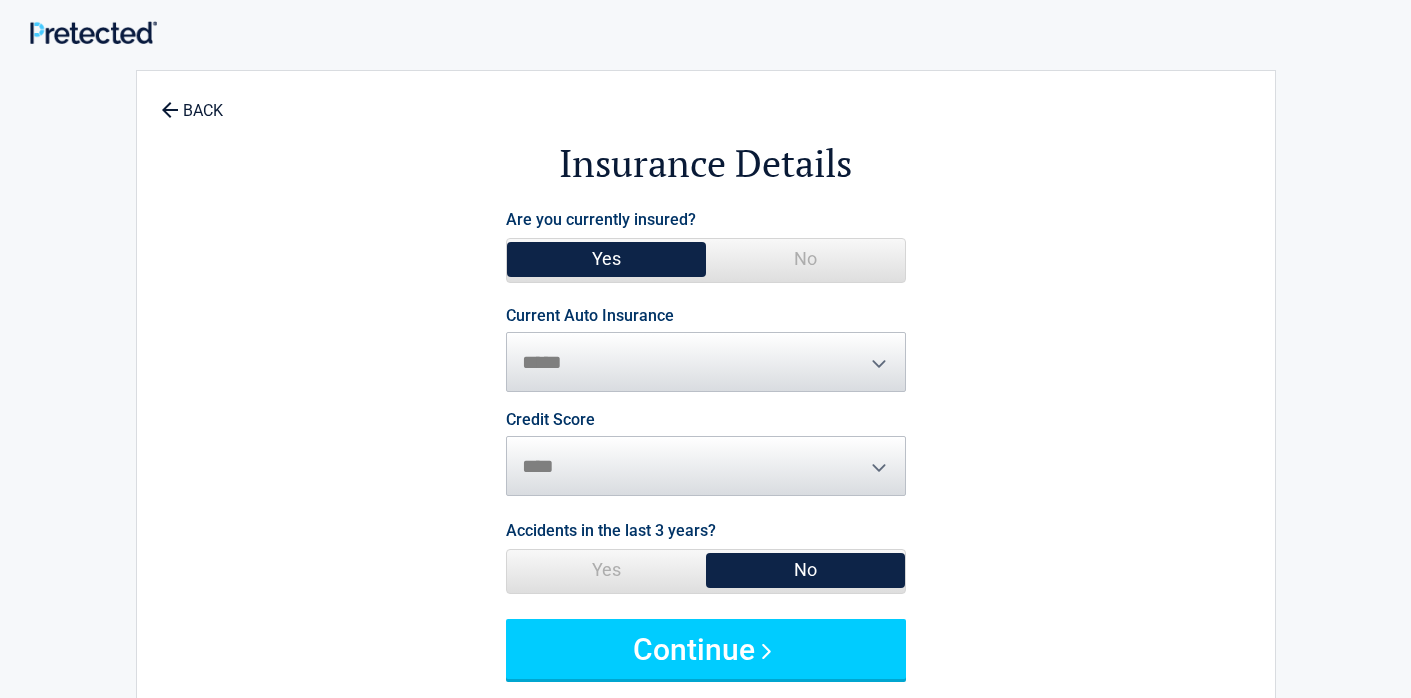 click on "**********" at bounding box center (706, 350) 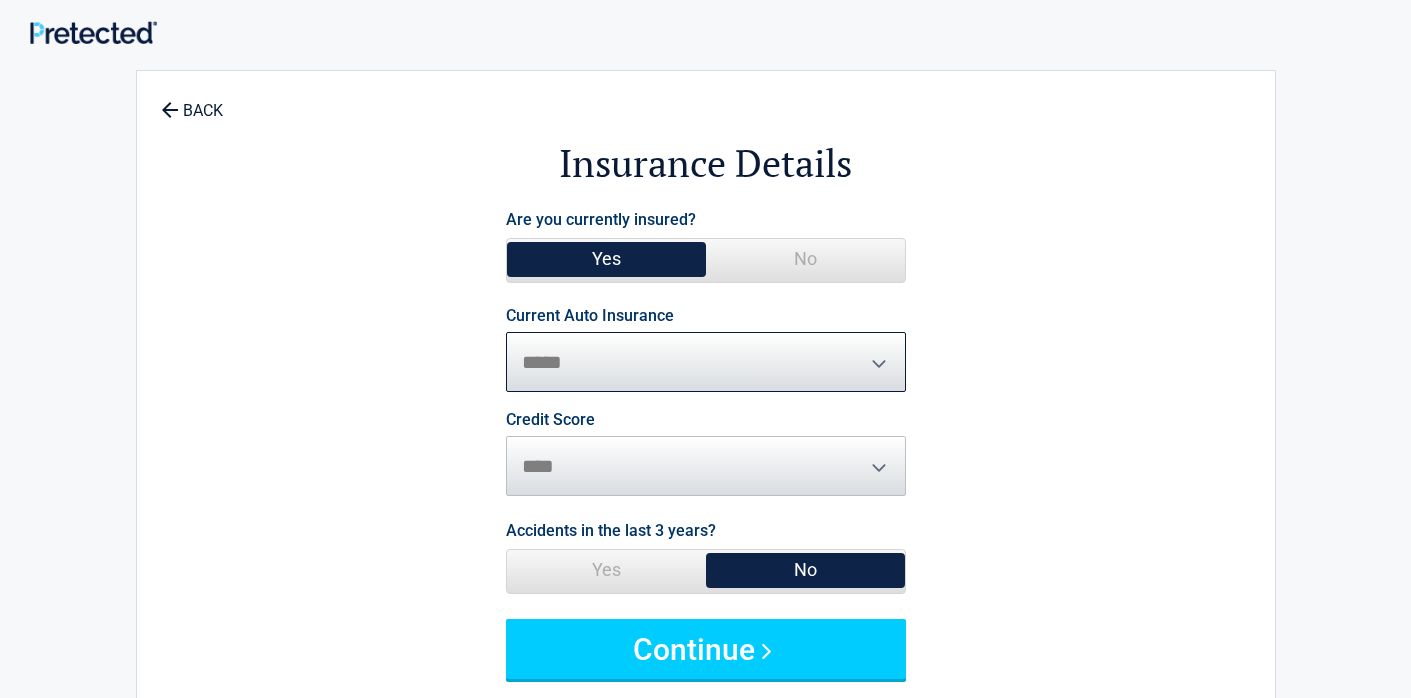 select on "**********" 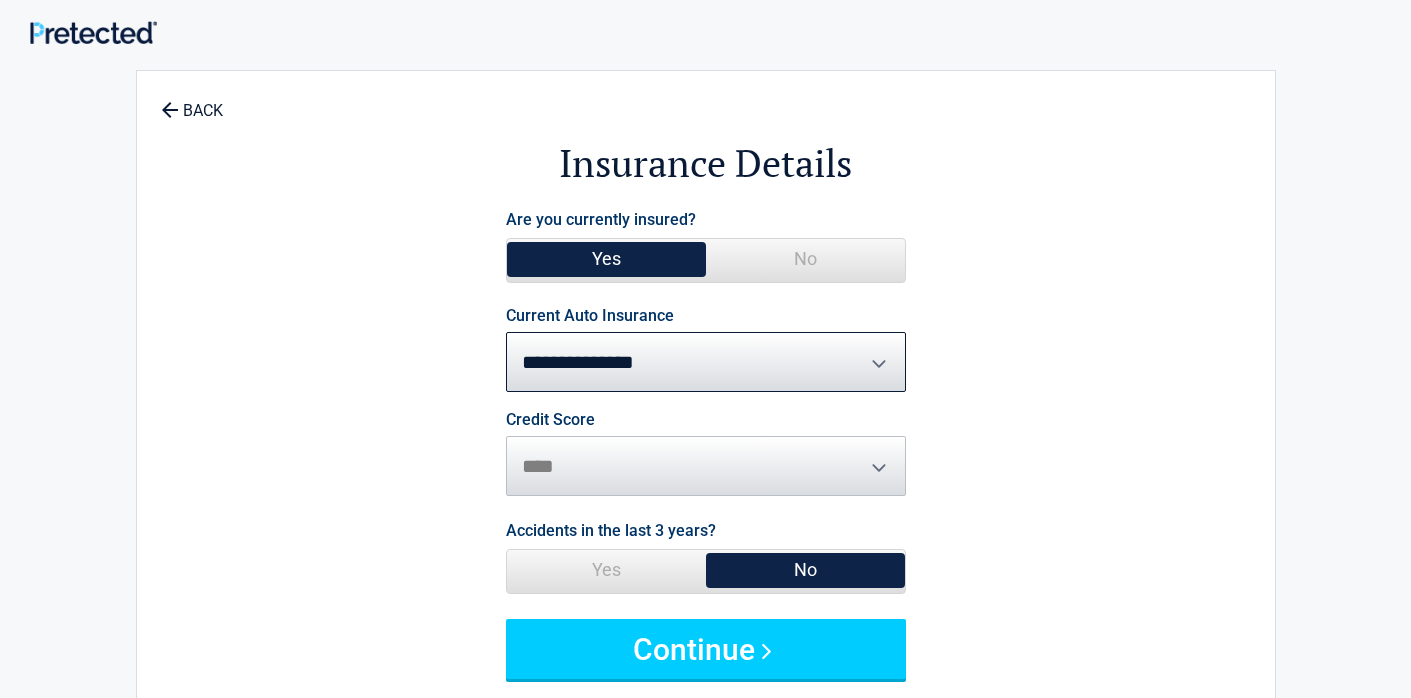 click on "No" at bounding box center (805, 570) 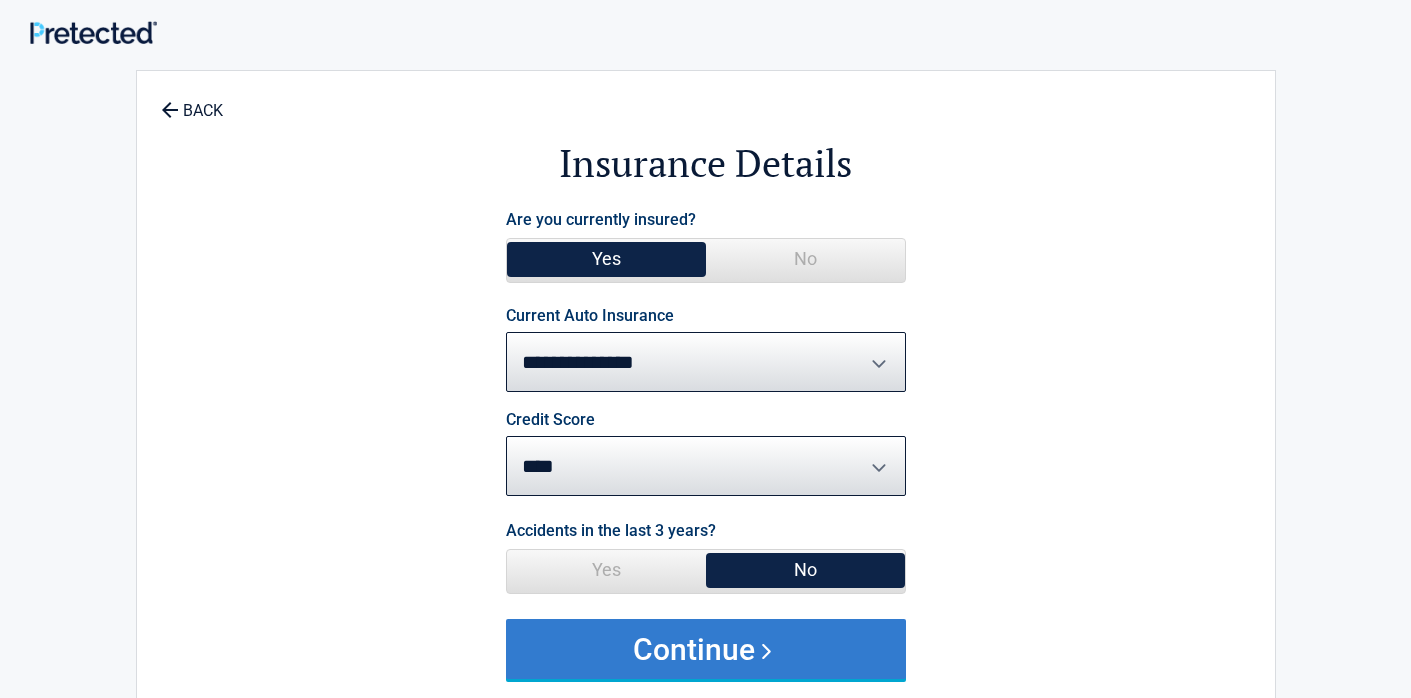 click on "Continue" at bounding box center (706, 649) 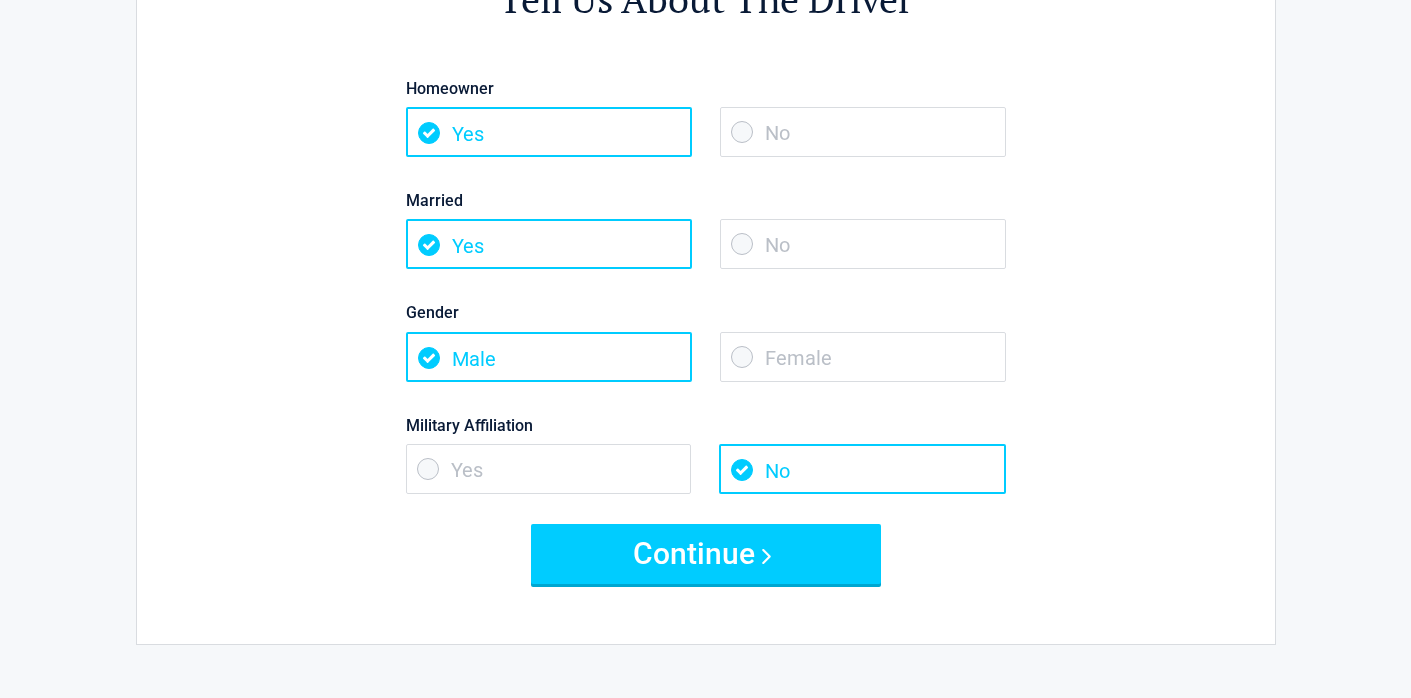 scroll, scrollTop: 173, scrollLeft: 0, axis: vertical 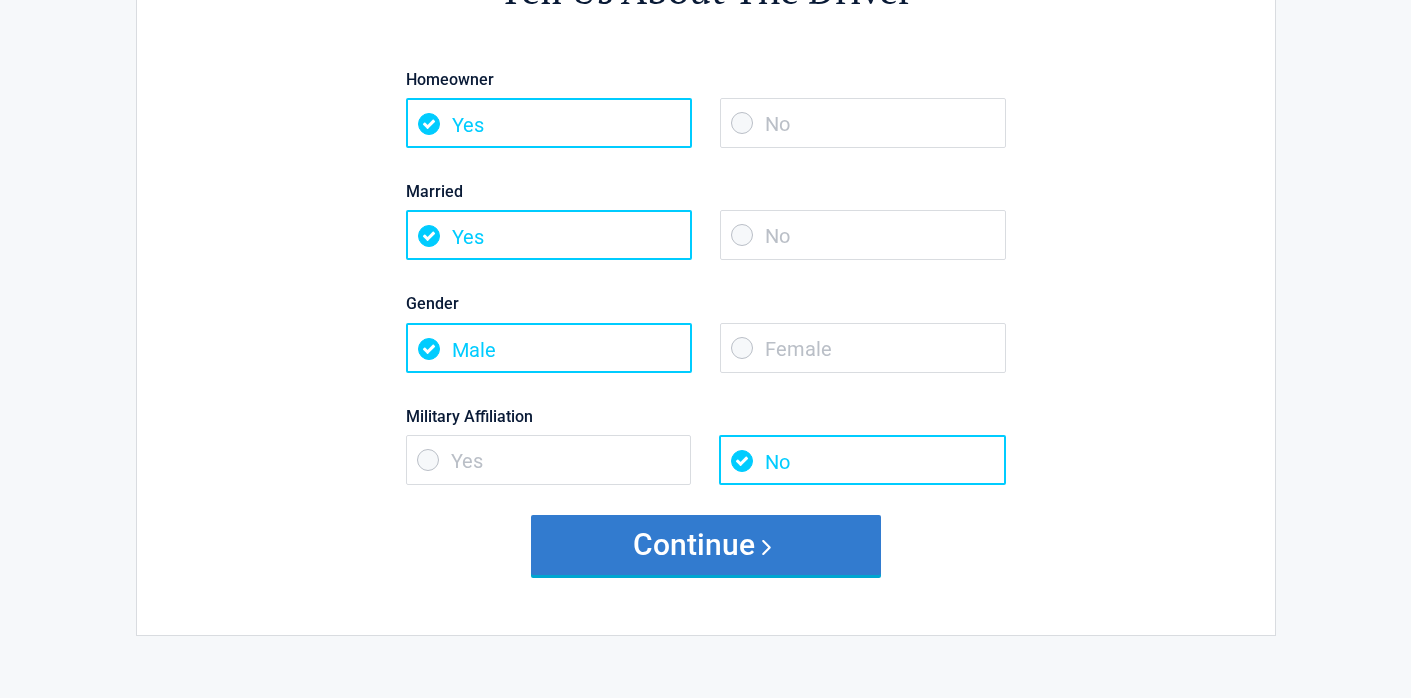 click on "Continue" at bounding box center [706, 545] 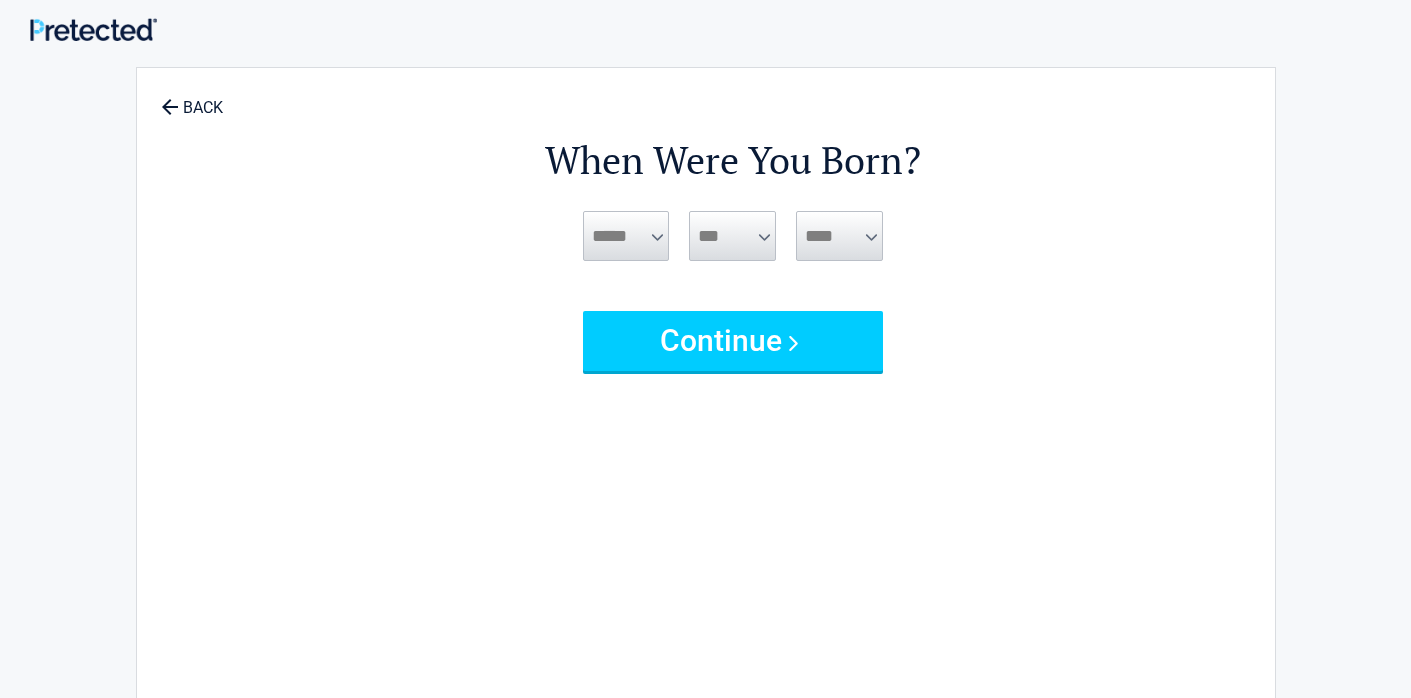 scroll, scrollTop: 0, scrollLeft: 0, axis: both 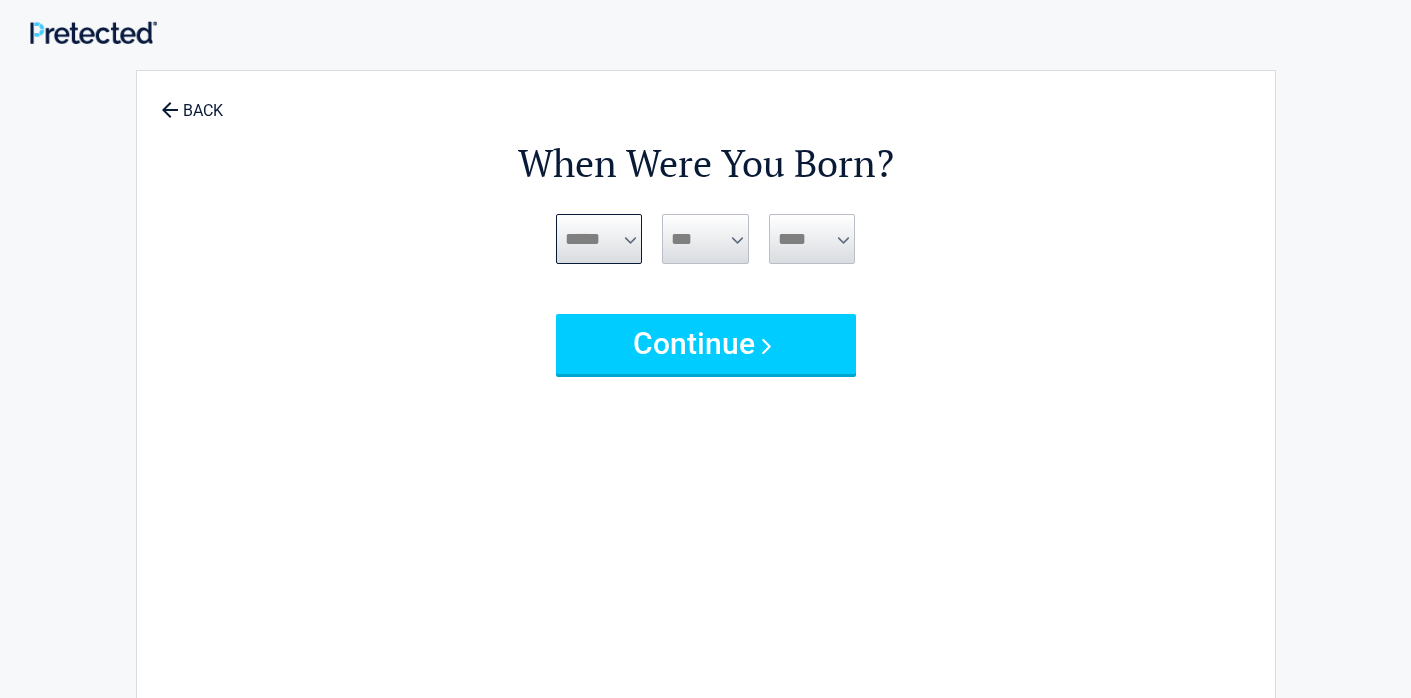 select on "**" 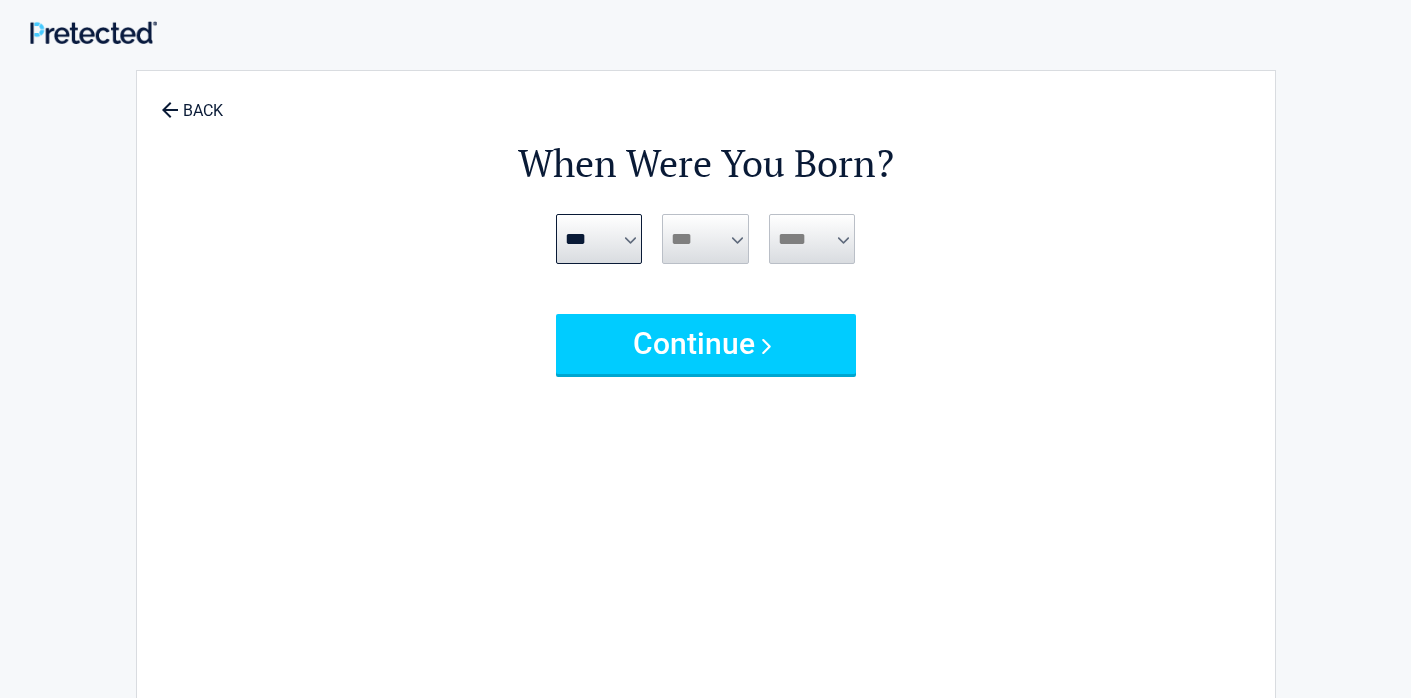 click on "*** * * * * * * * * * ** ** ** ** ** ** ** ** ** ** ** ** ** ** ** ** ** ** ** ** **" at bounding box center (705, 239) 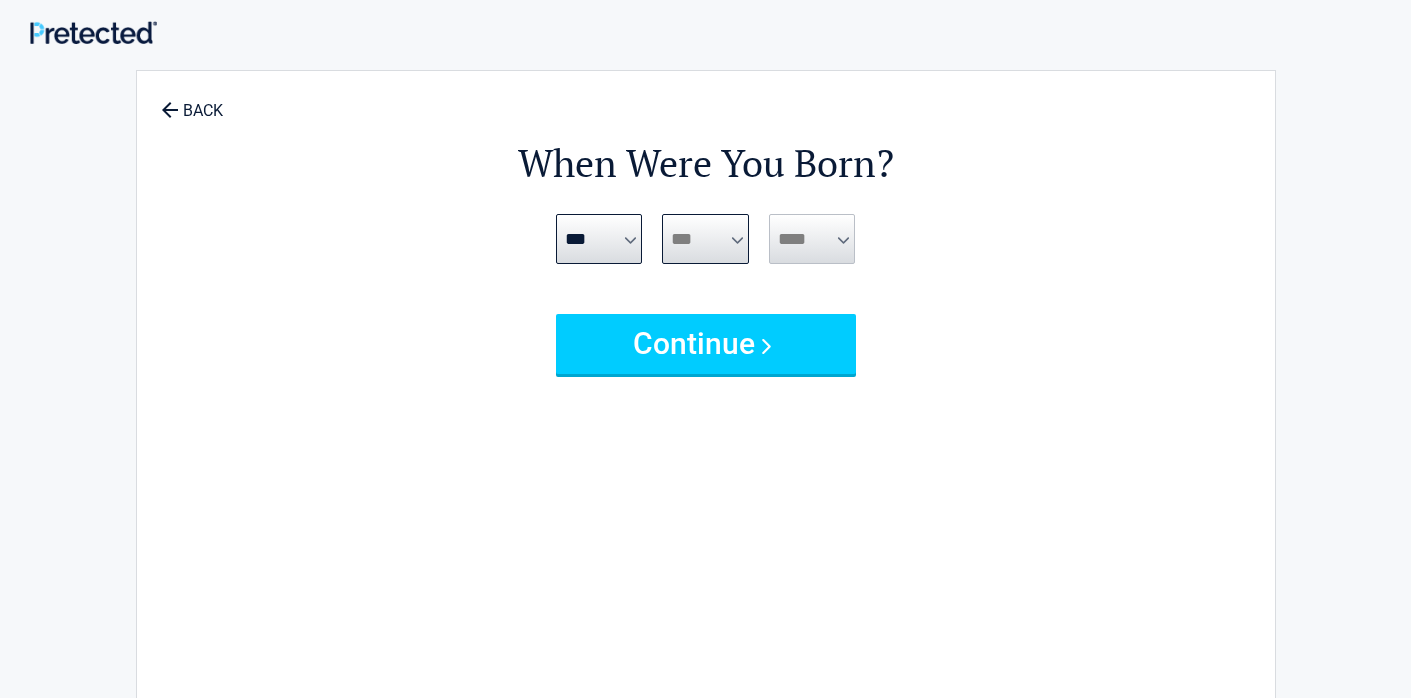 select on "*" 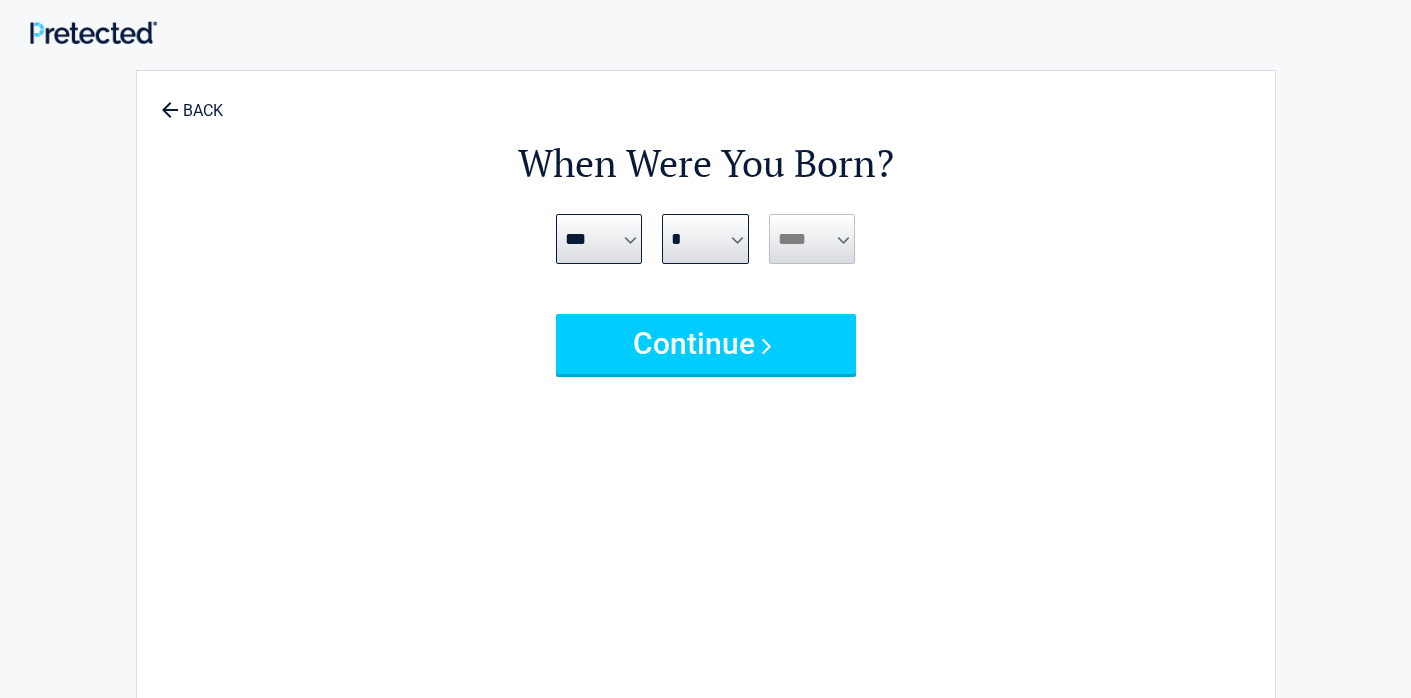 click on "****
****
****
****
****
****
****
****
****
****
****
****
****
****
****
****
****
****
****
****
****
****
****
****
****
****
****
****
****
****
****
****
****
****
****
****
****
****
****
****
****
****
****
****
****
****
****
****
****
****
****
****
****
****
****
****
****
****
****
****
****
****
**** ****" at bounding box center [812, 239] 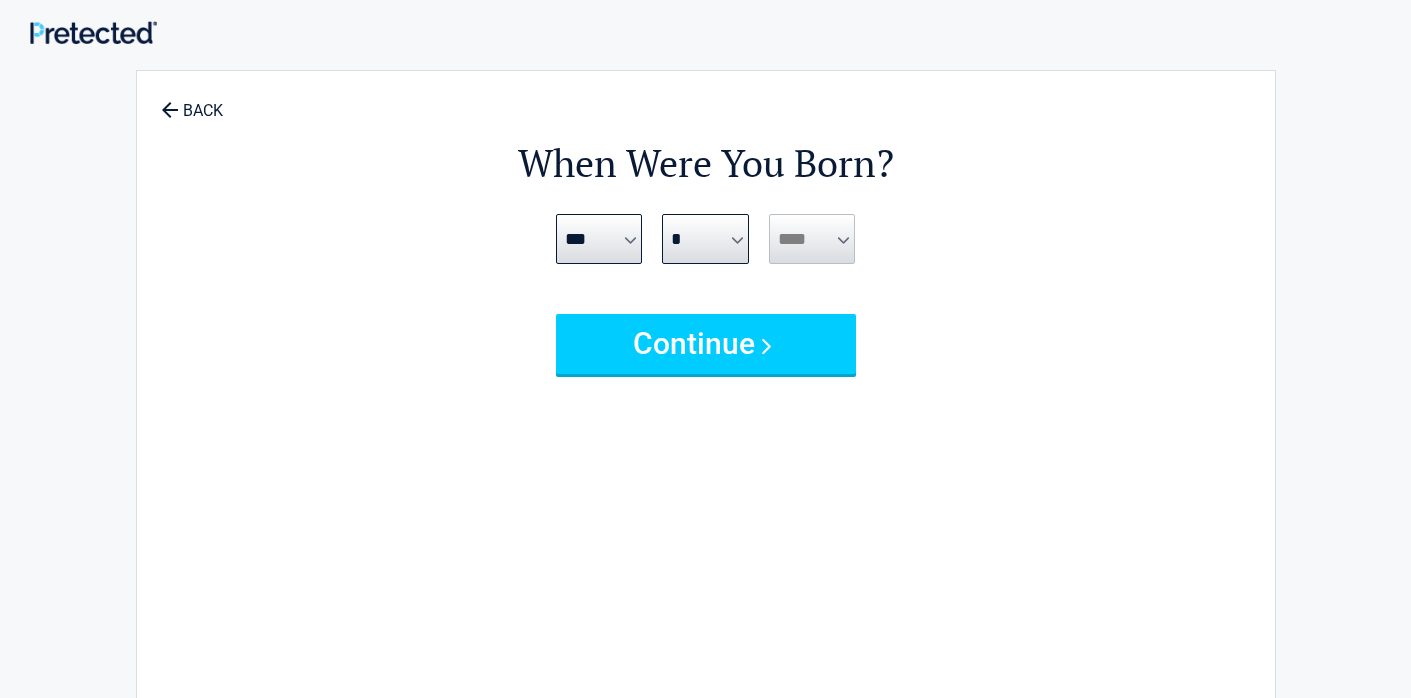 click on "****
****
****
****
****
****
****
****
****
****
****
****
****
****
****
****
****
****
****
****
****
****
****
****
****
****
****
****
****
****
****
****
****
****
****
****
****
****
****
****
****
****
****
****
****
****
****
****
****
****
****
****
****
****
****
****
****
****
****
****
****
****
**** ****" at bounding box center [812, 239] 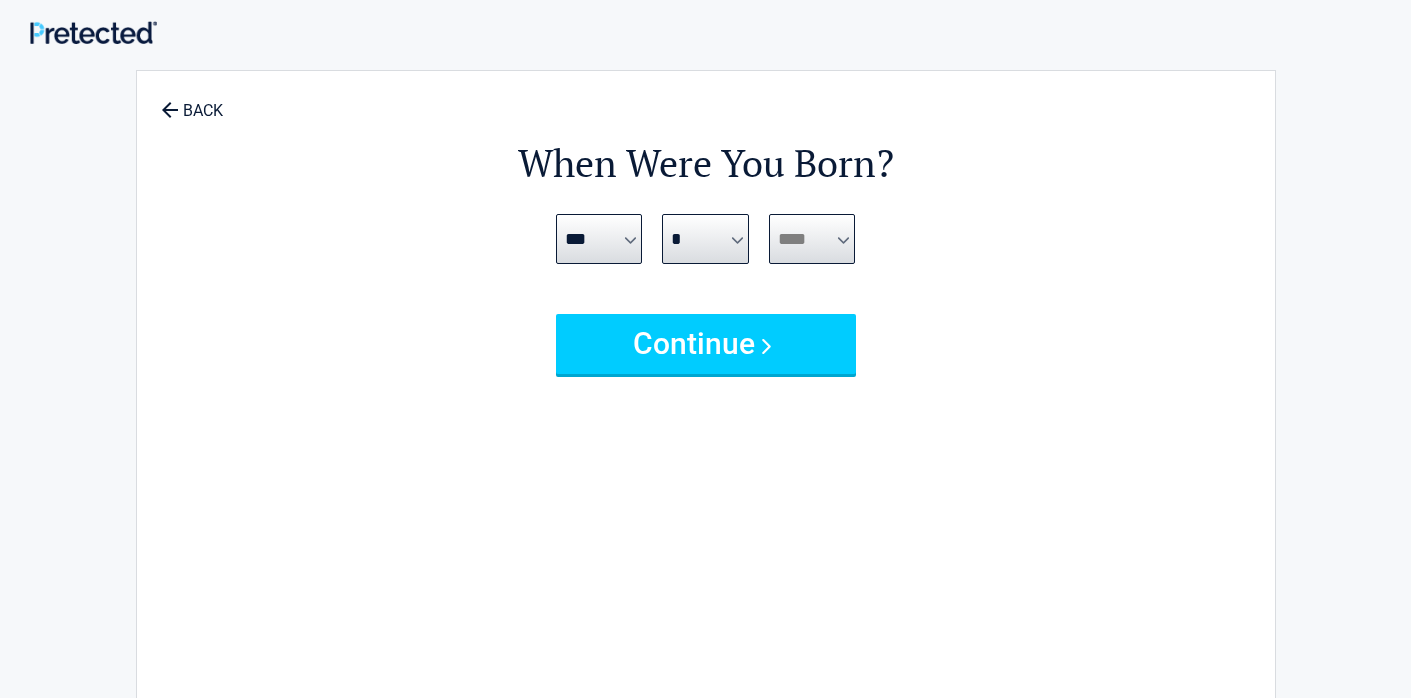 select on "****" 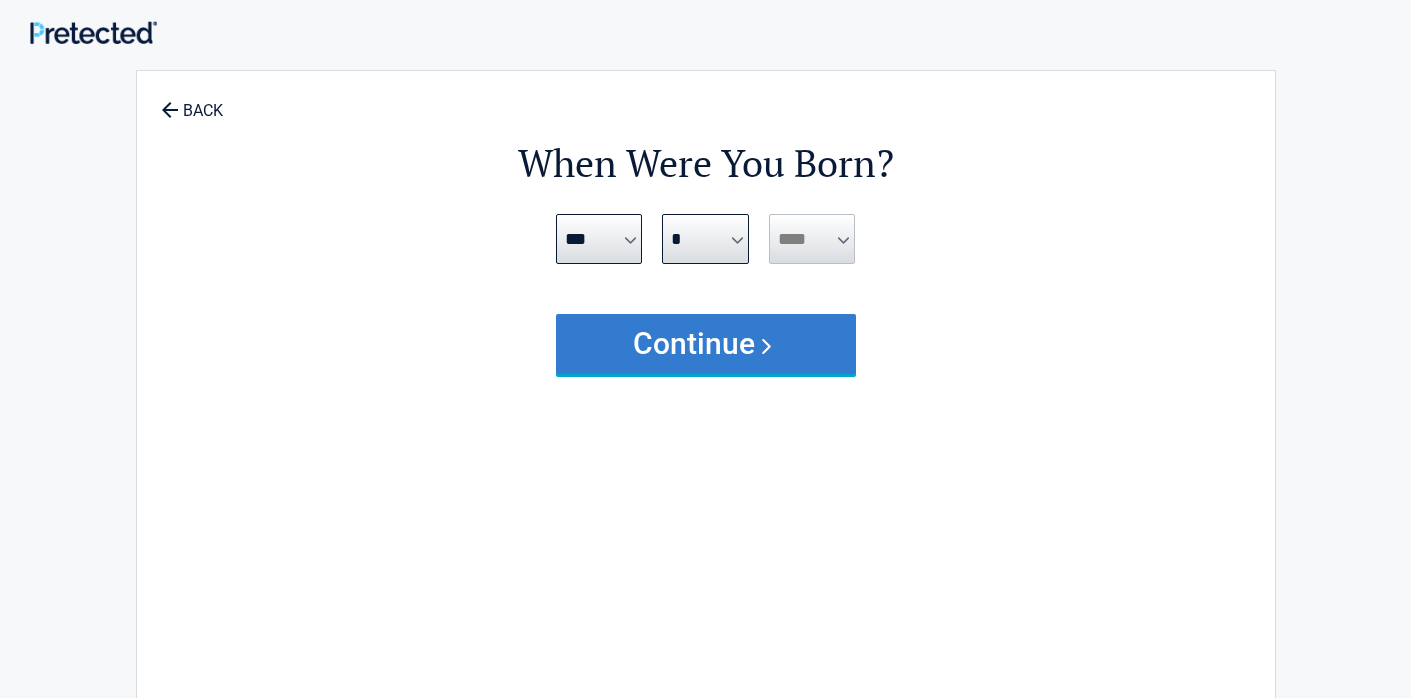 click on "Continue" at bounding box center (706, 344) 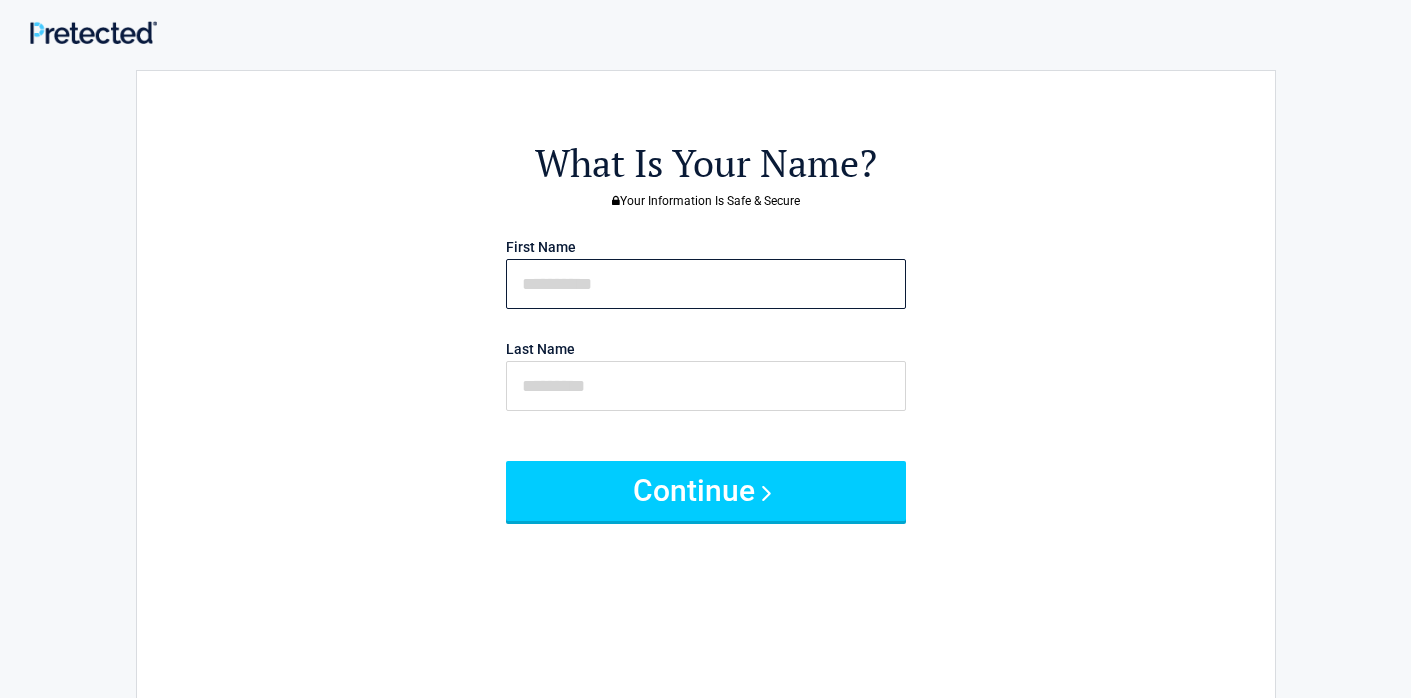 click at bounding box center [706, 284] 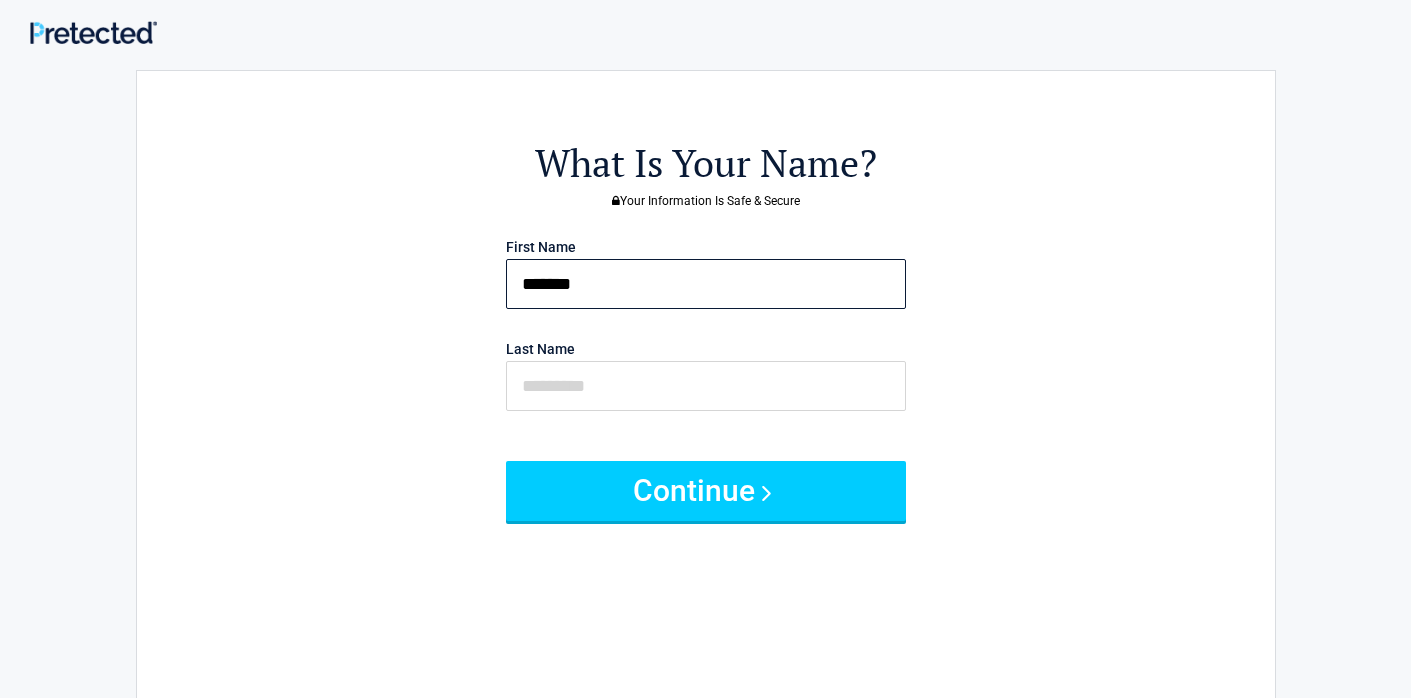 type on "*******" 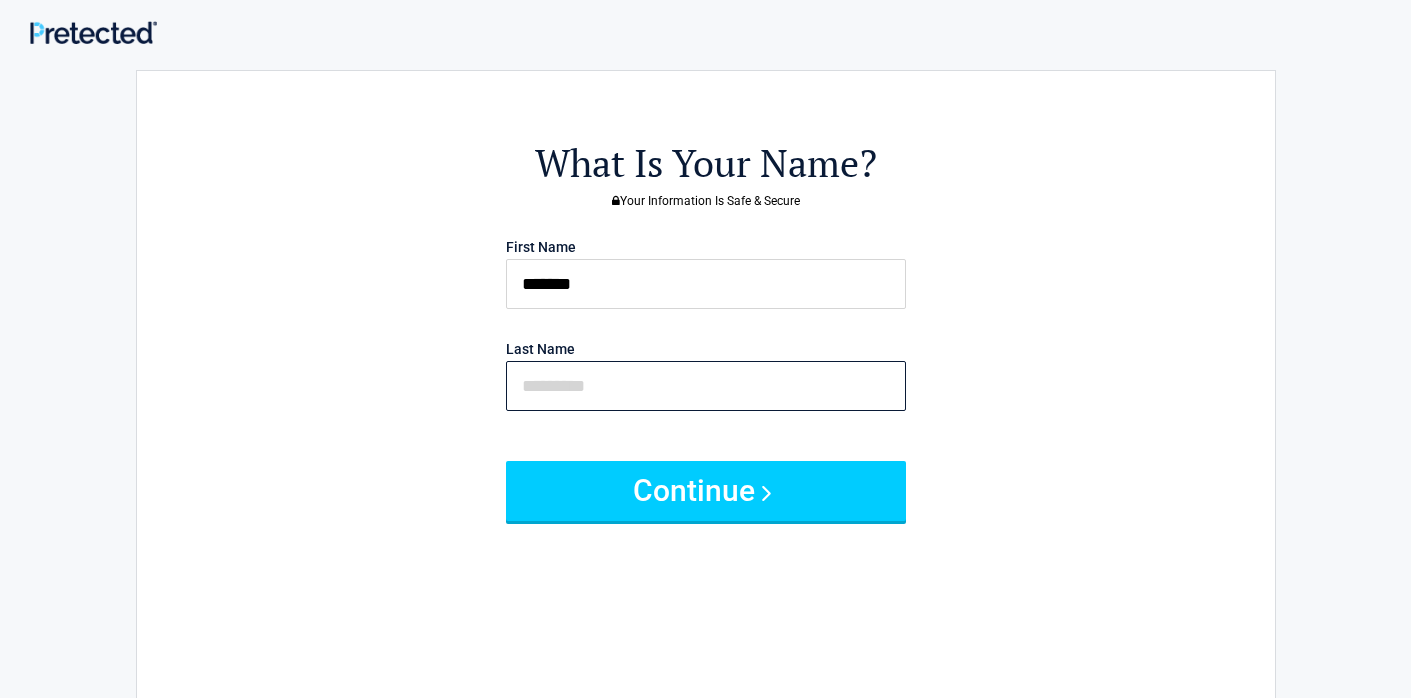 click at bounding box center (706, 386) 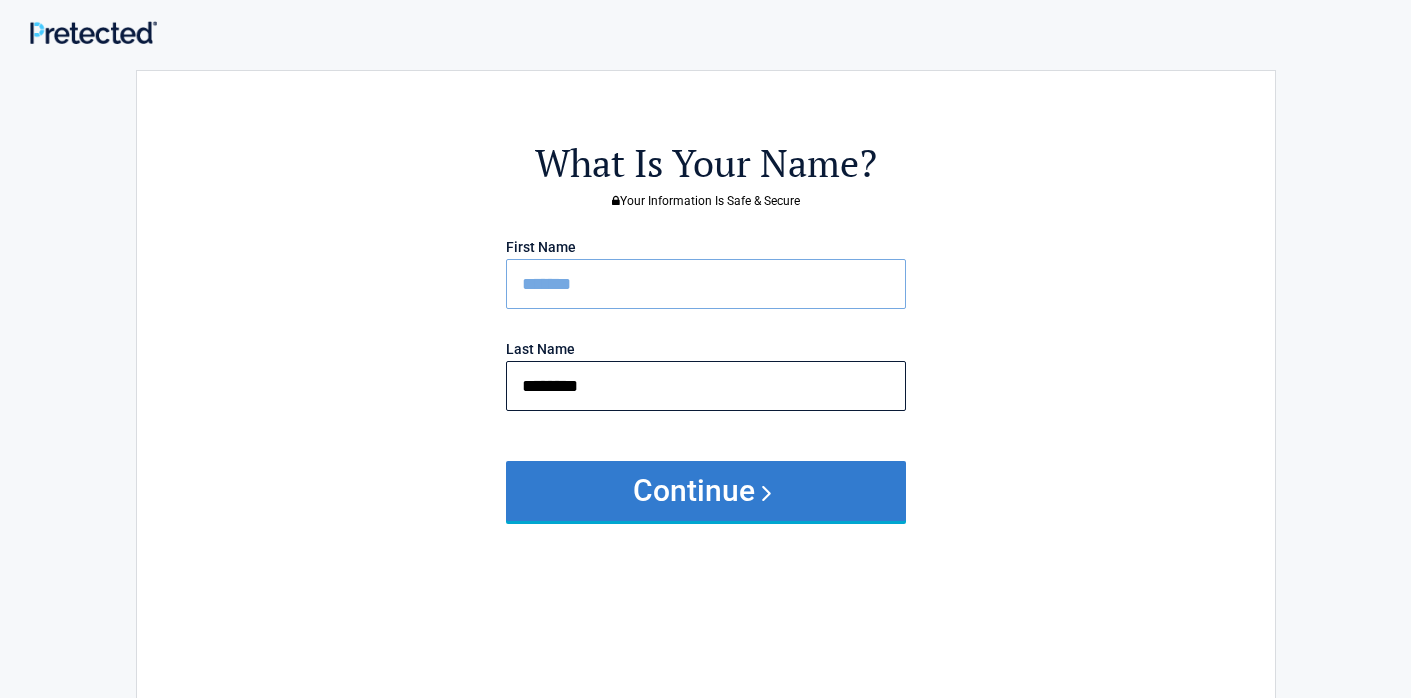 type on "********" 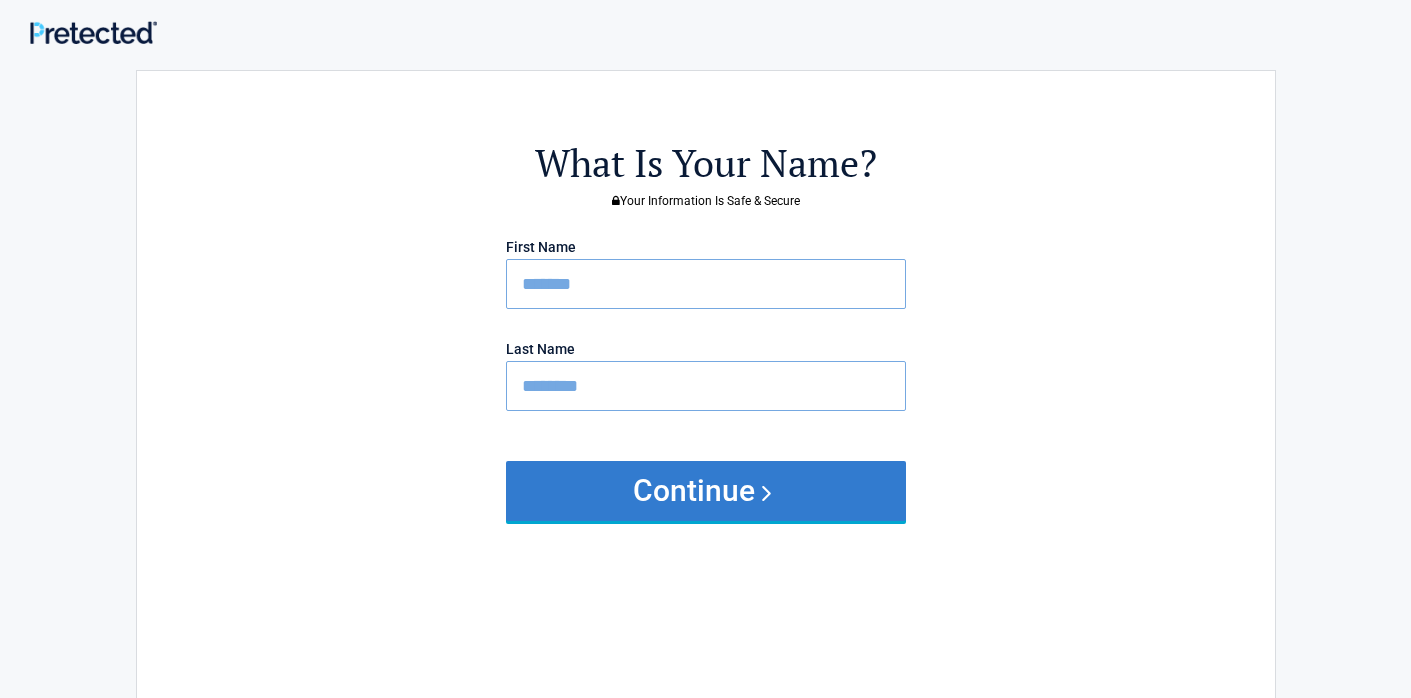 click on "Continue" at bounding box center [706, 491] 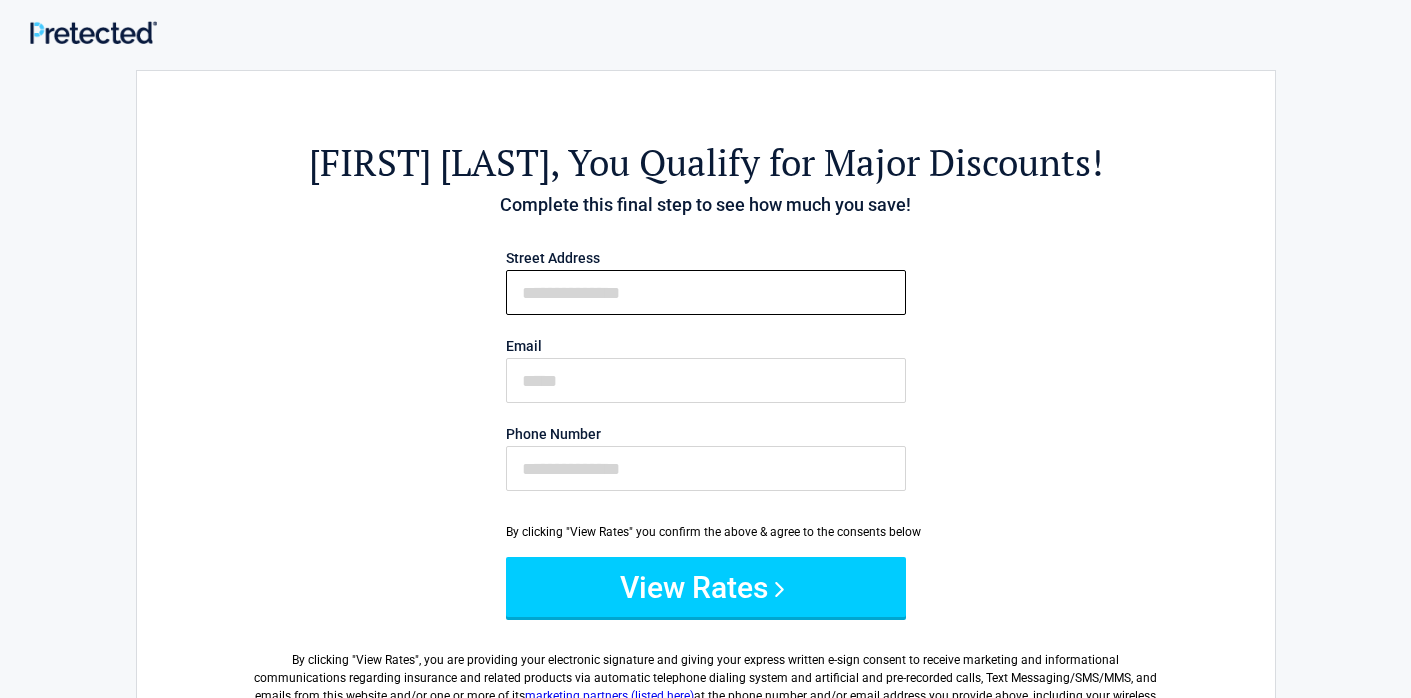 click on "First Name" at bounding box center (706, 292) 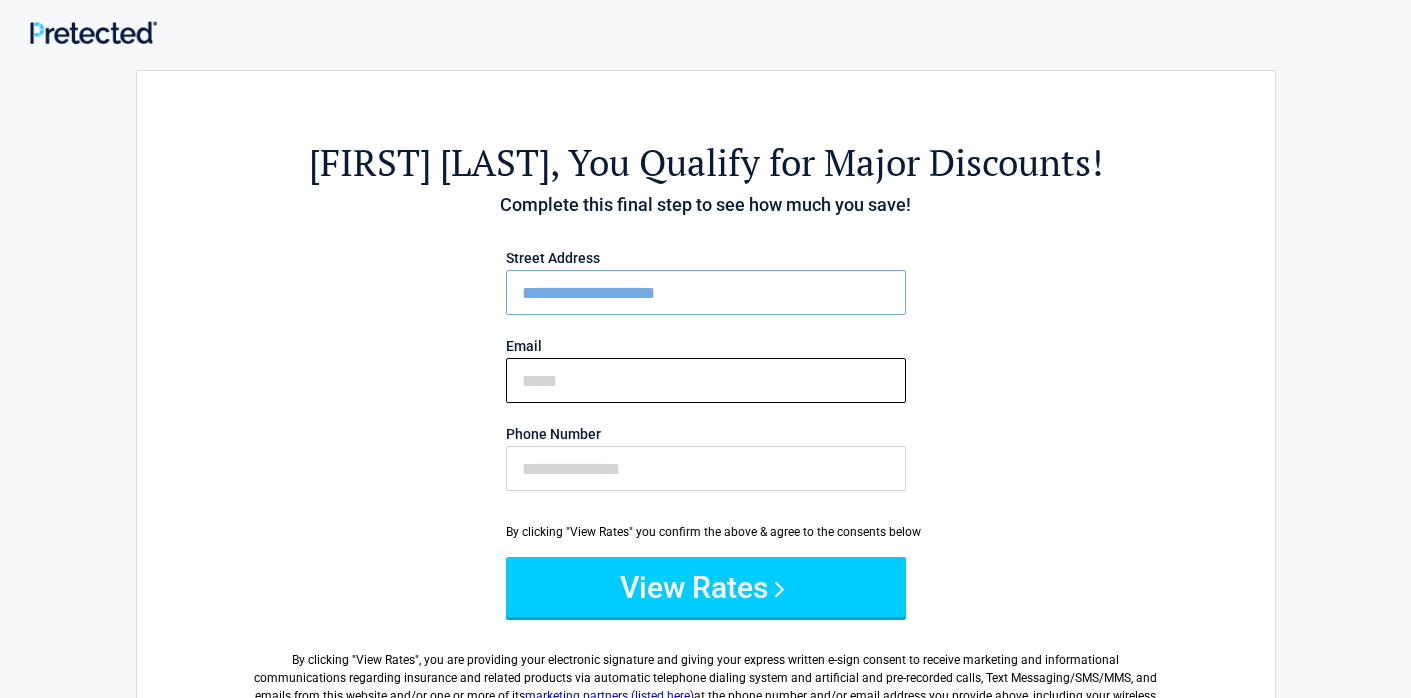 type on "**********" 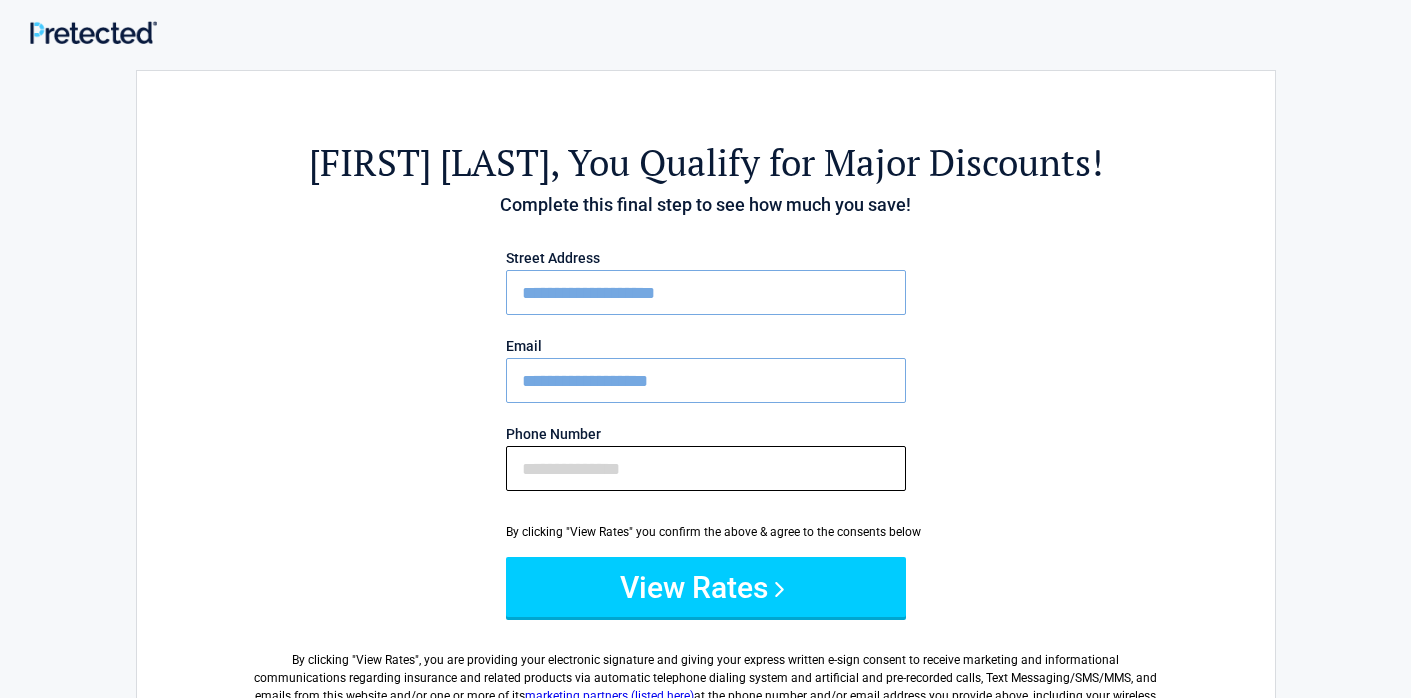 click on "Phone Number" at bounding box center [706, 468] 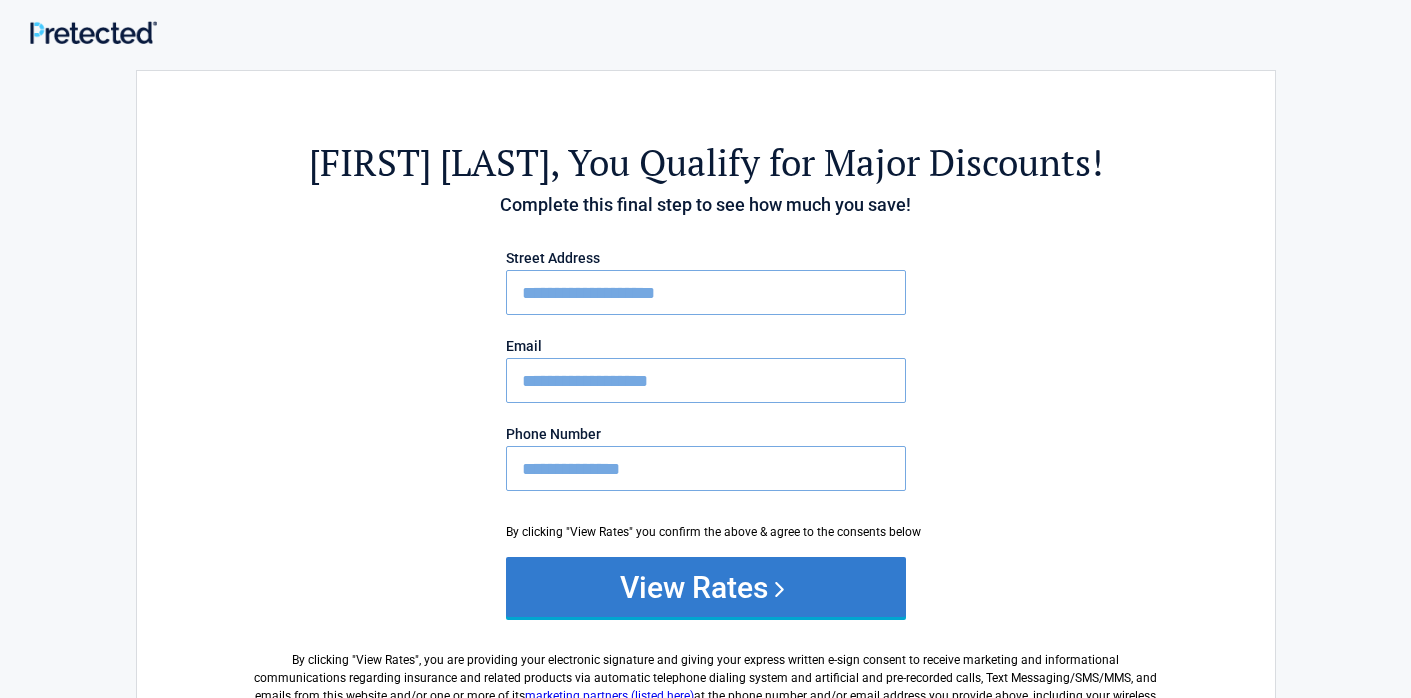 click on "View Rates" at bounding box center [706, 587] 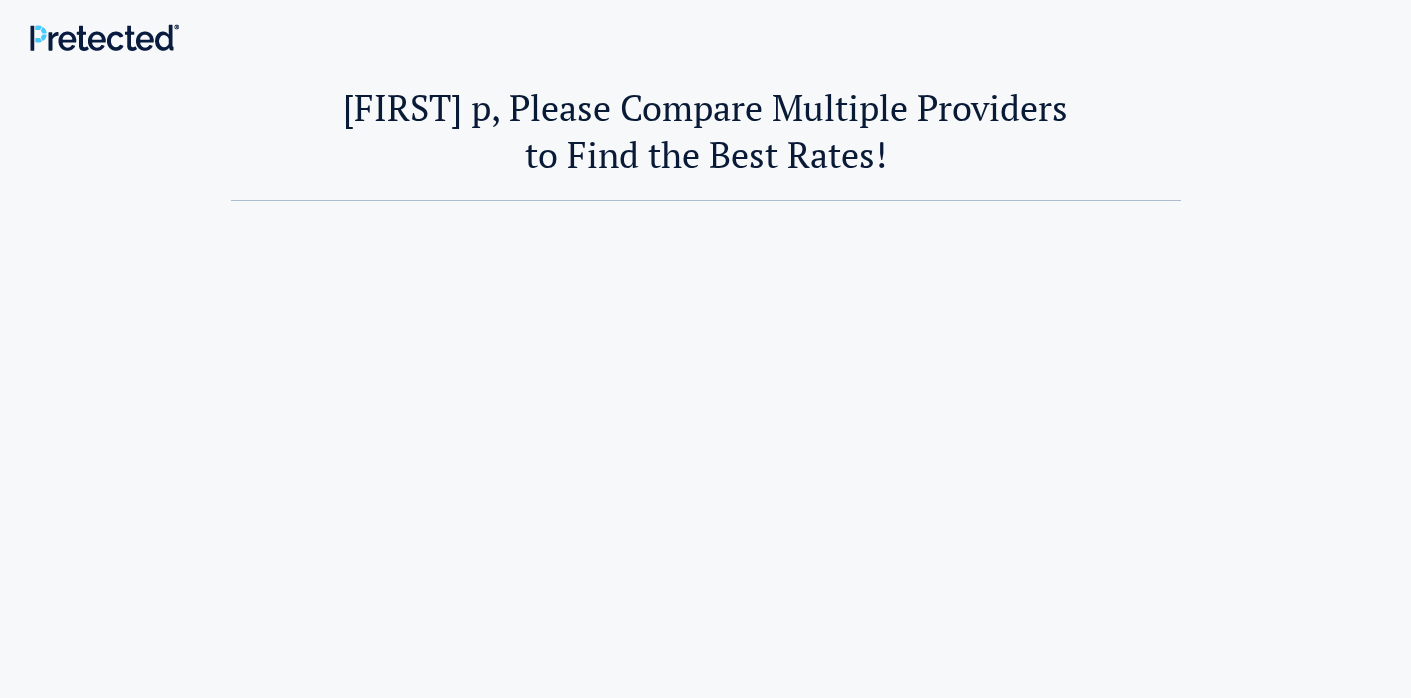 scroll, scrollTop: 0, scrollLeft: 0, axis: both 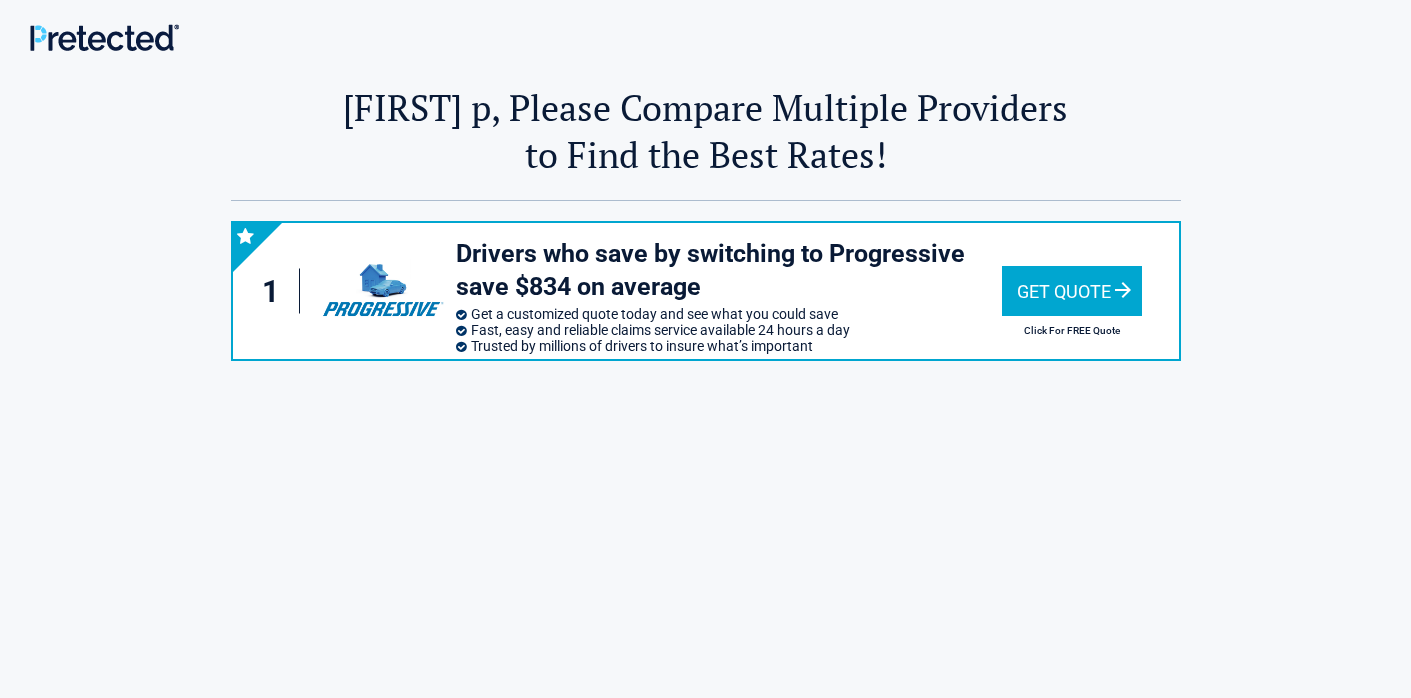click on "Get Quote" at bounding box center (1072, 291) 